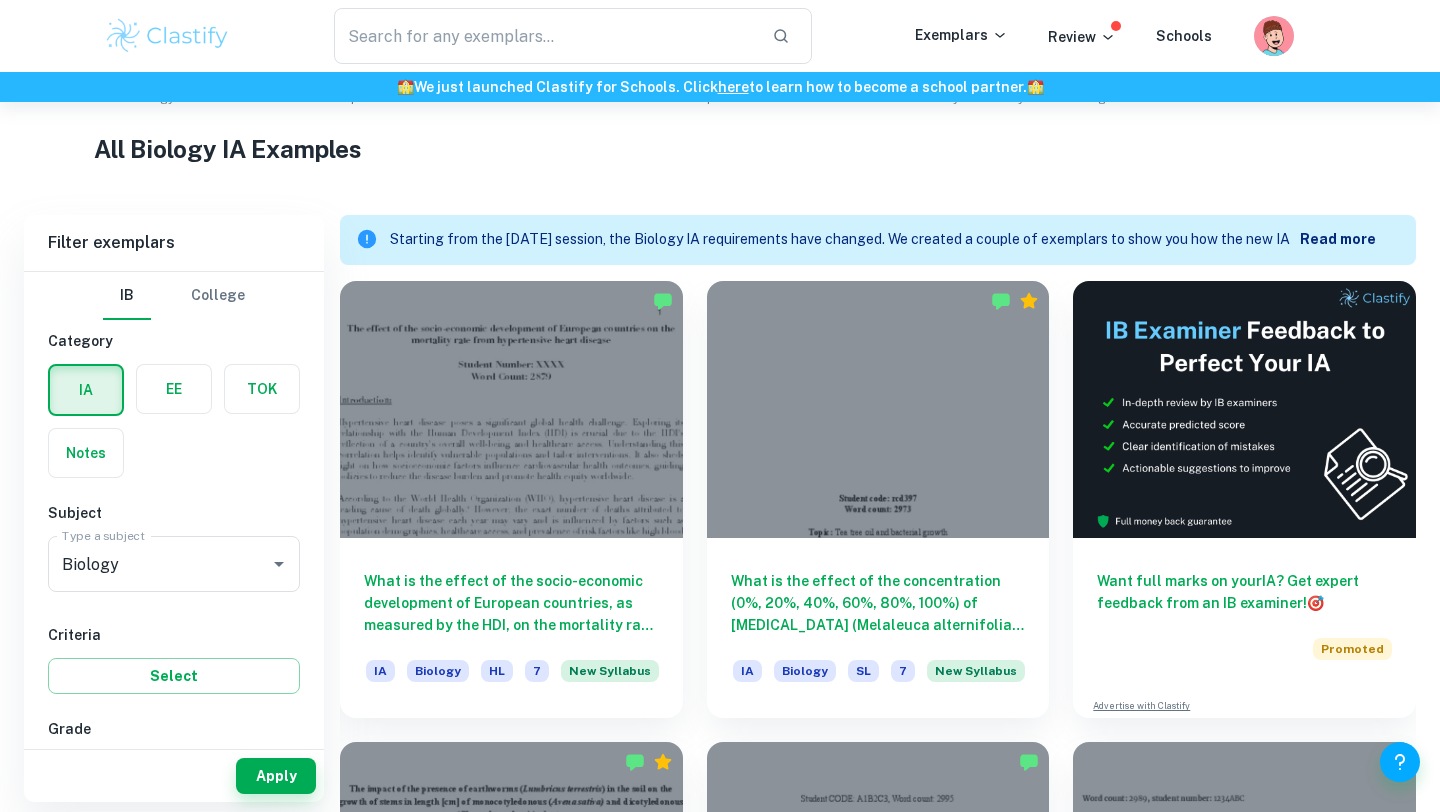 scroll, scrollTop: 493, scrollLeft: 0, axis: vertical 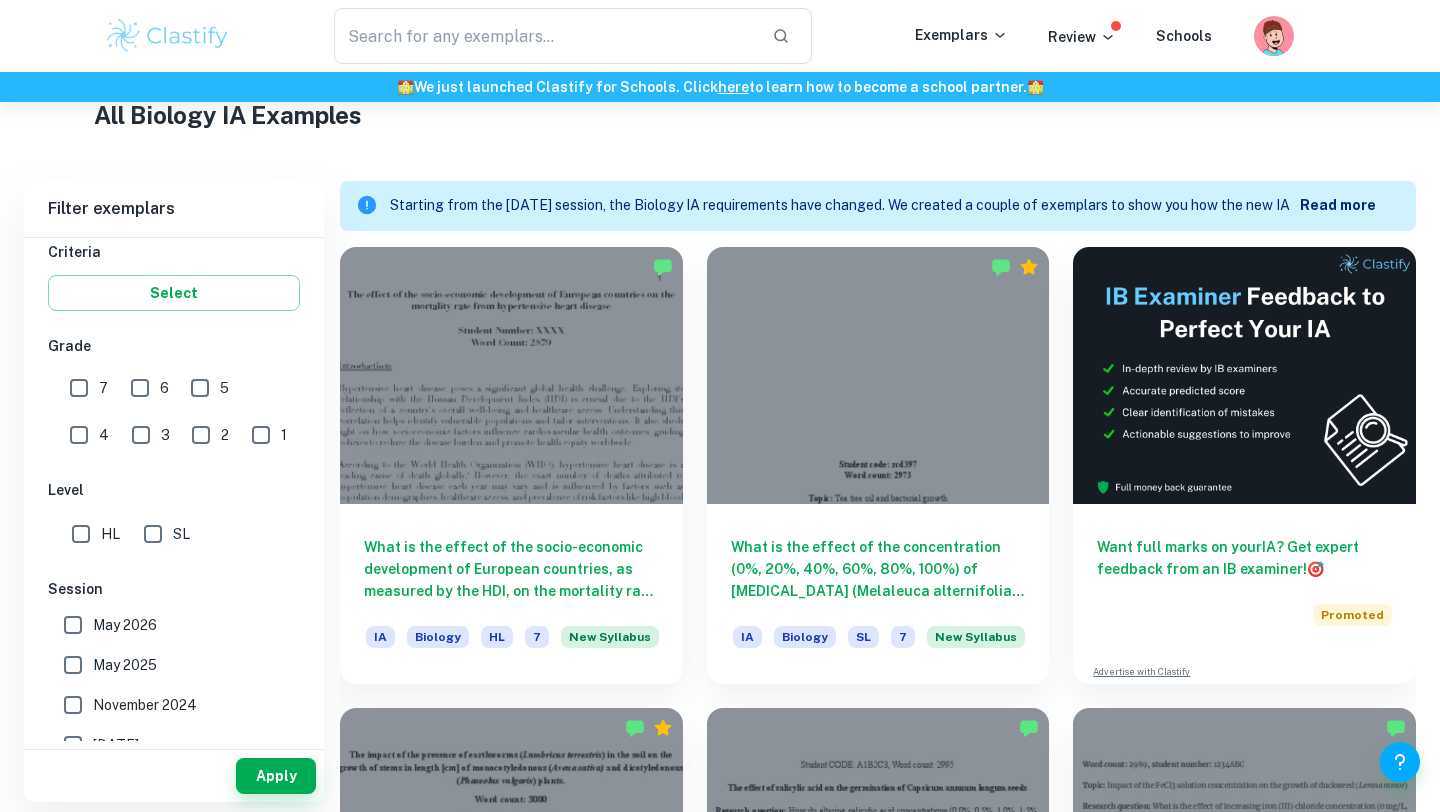 click on "7" at bounding box center (79, 388) 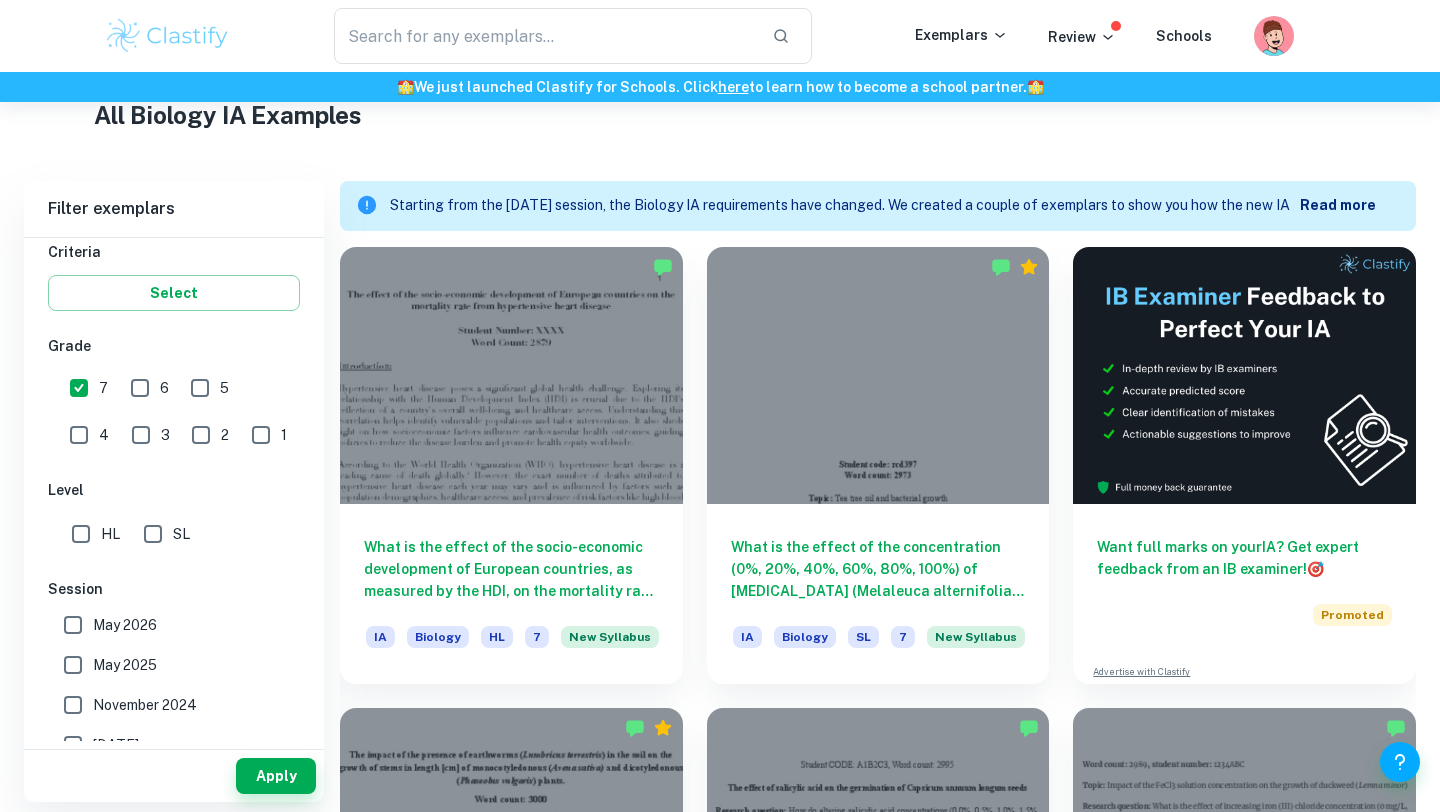 click on "HL" at bounding box center (81, 534) 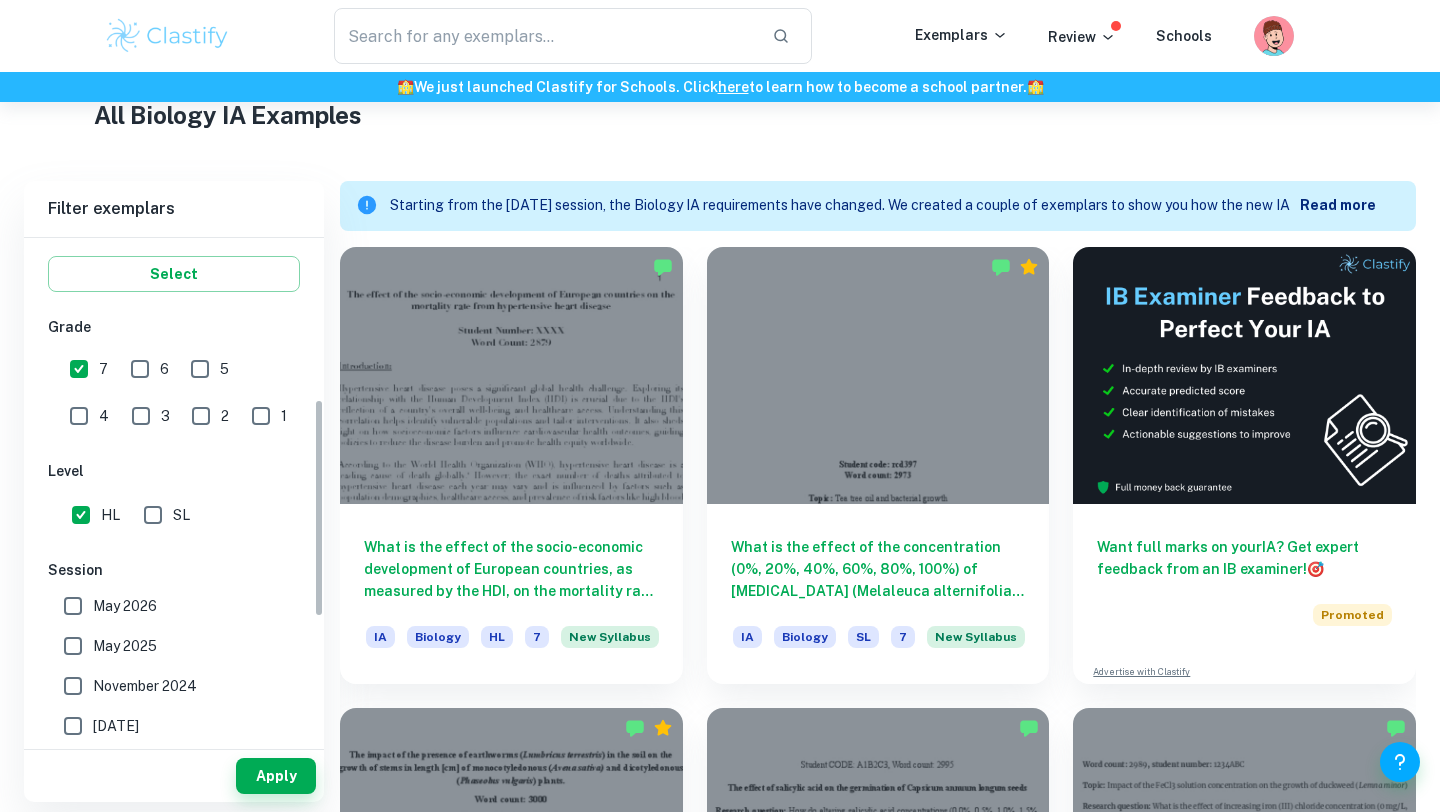scroll, scrollTop: 370, scrollLeft: 0, axis: vertical 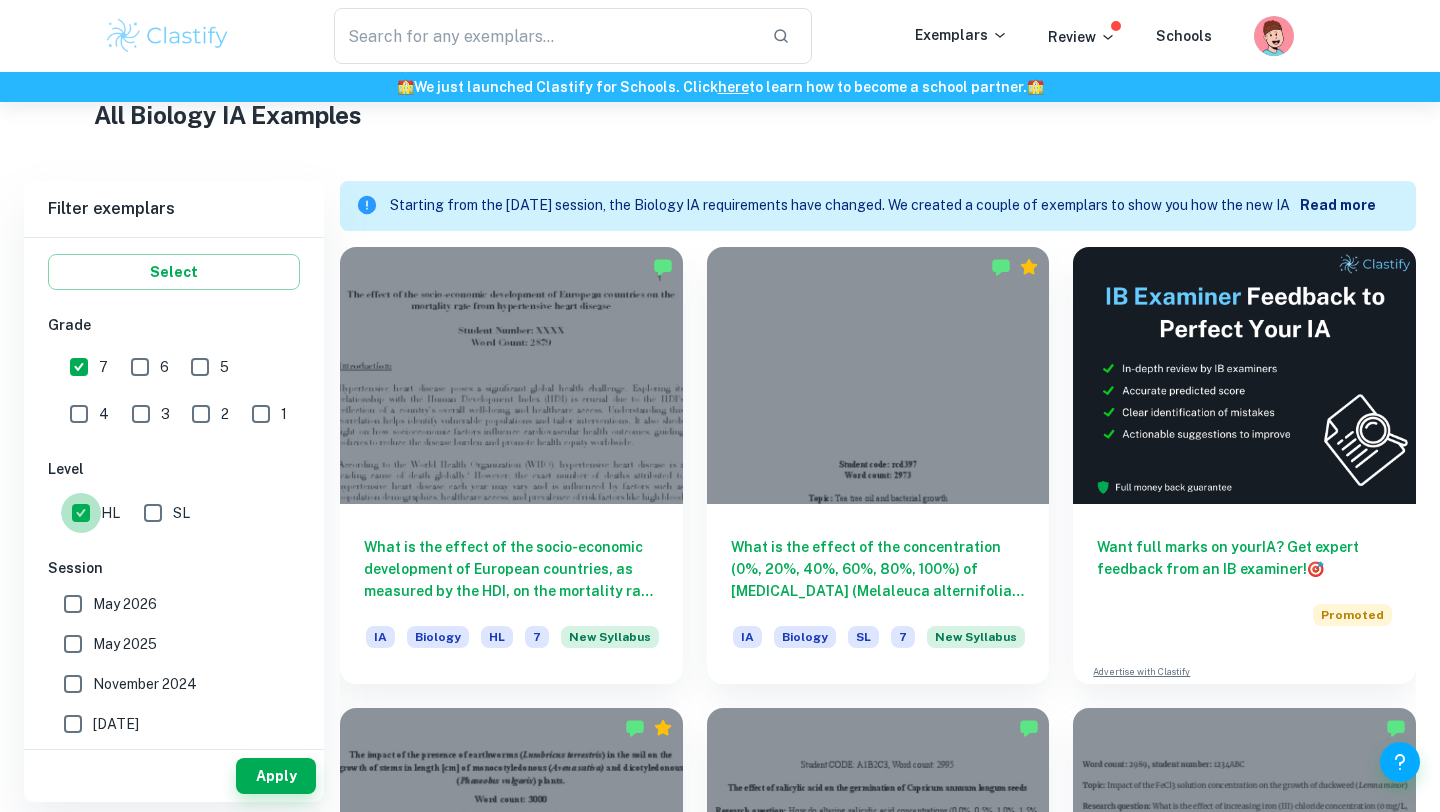 click on "HL" at bounding box center (81, 513) 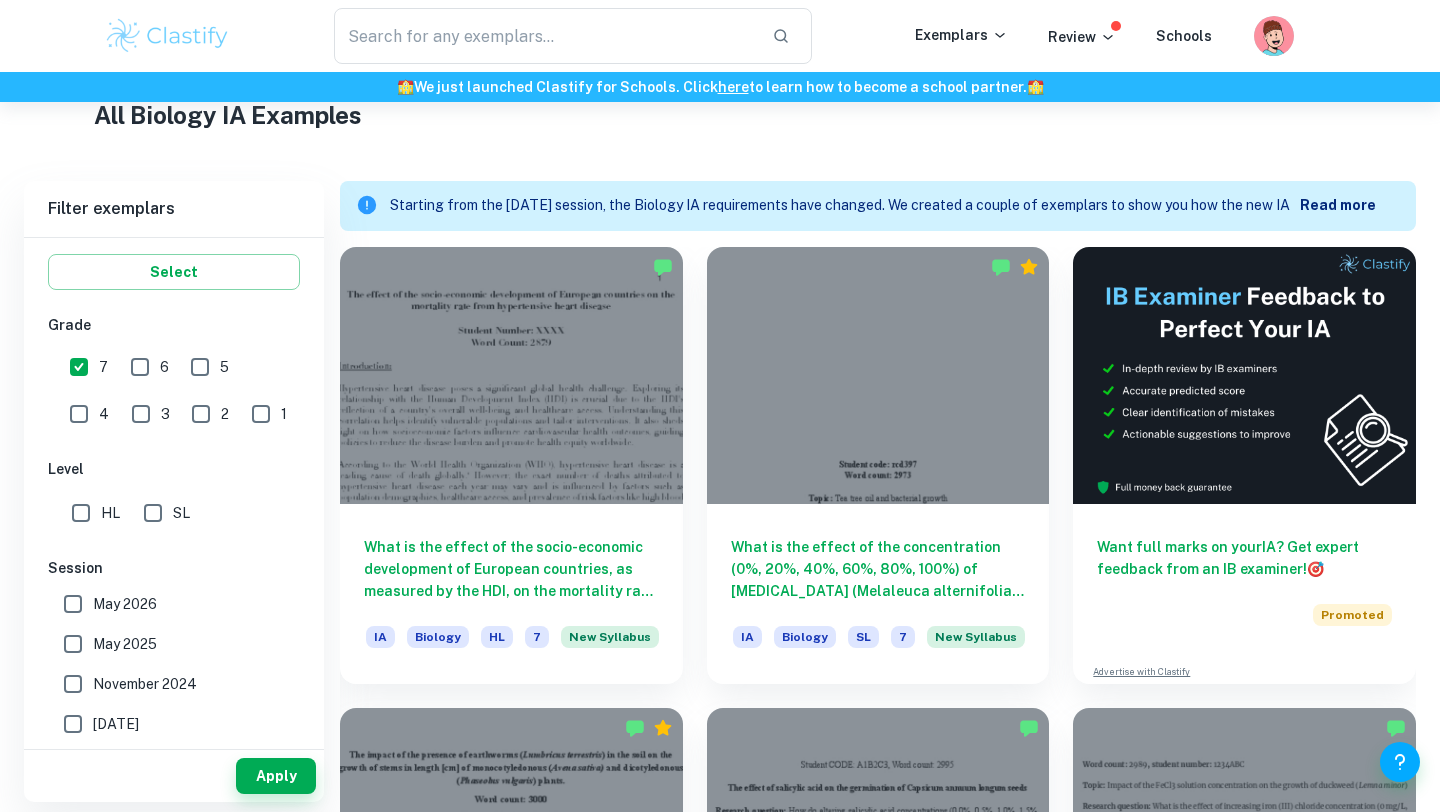scroll, scrollTop: 0, scrollLeft: 0, axis: both 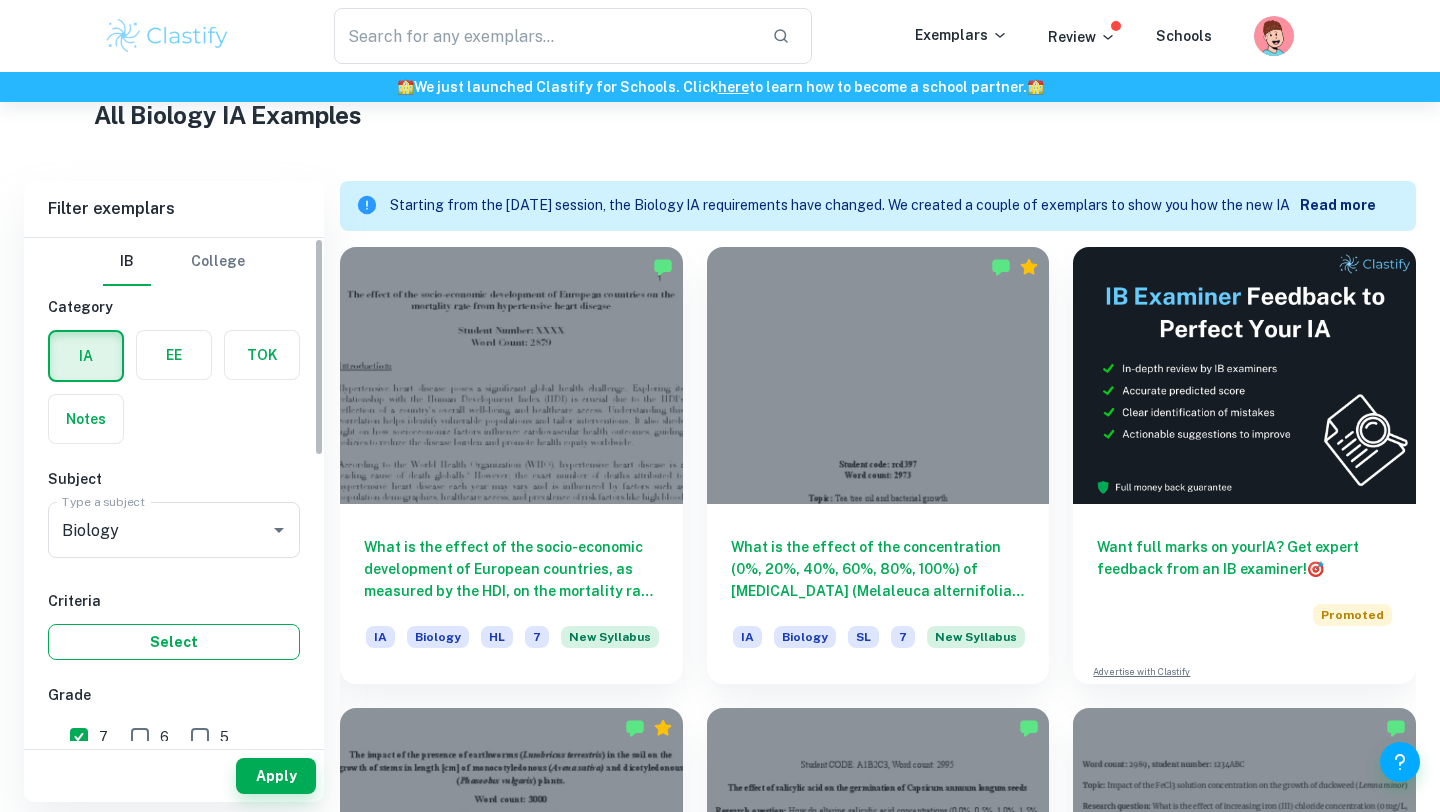 click on "Select" at bounding box center [174, 642] 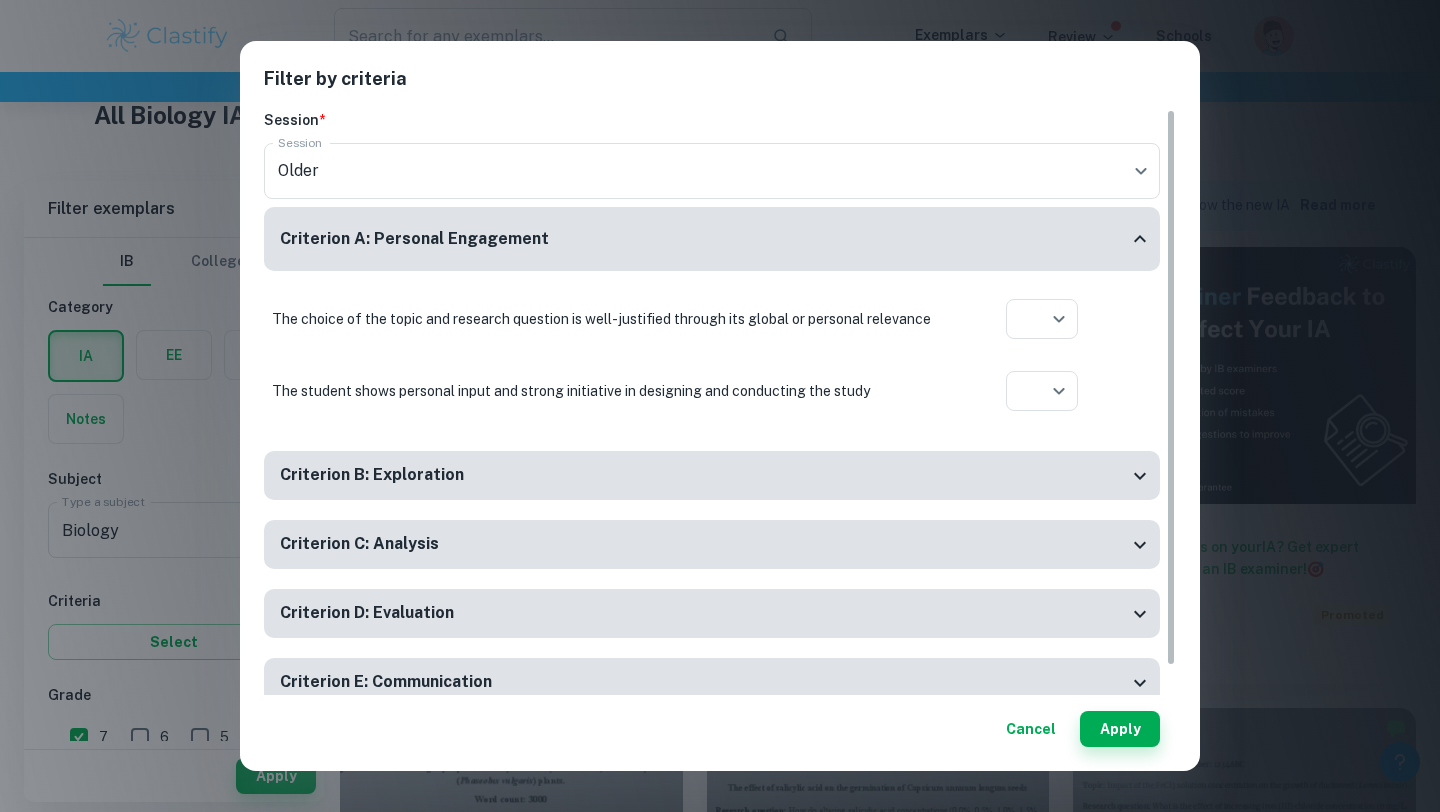 scroll, scrollTop: 31, scrollLeft: 0, axis: vertical 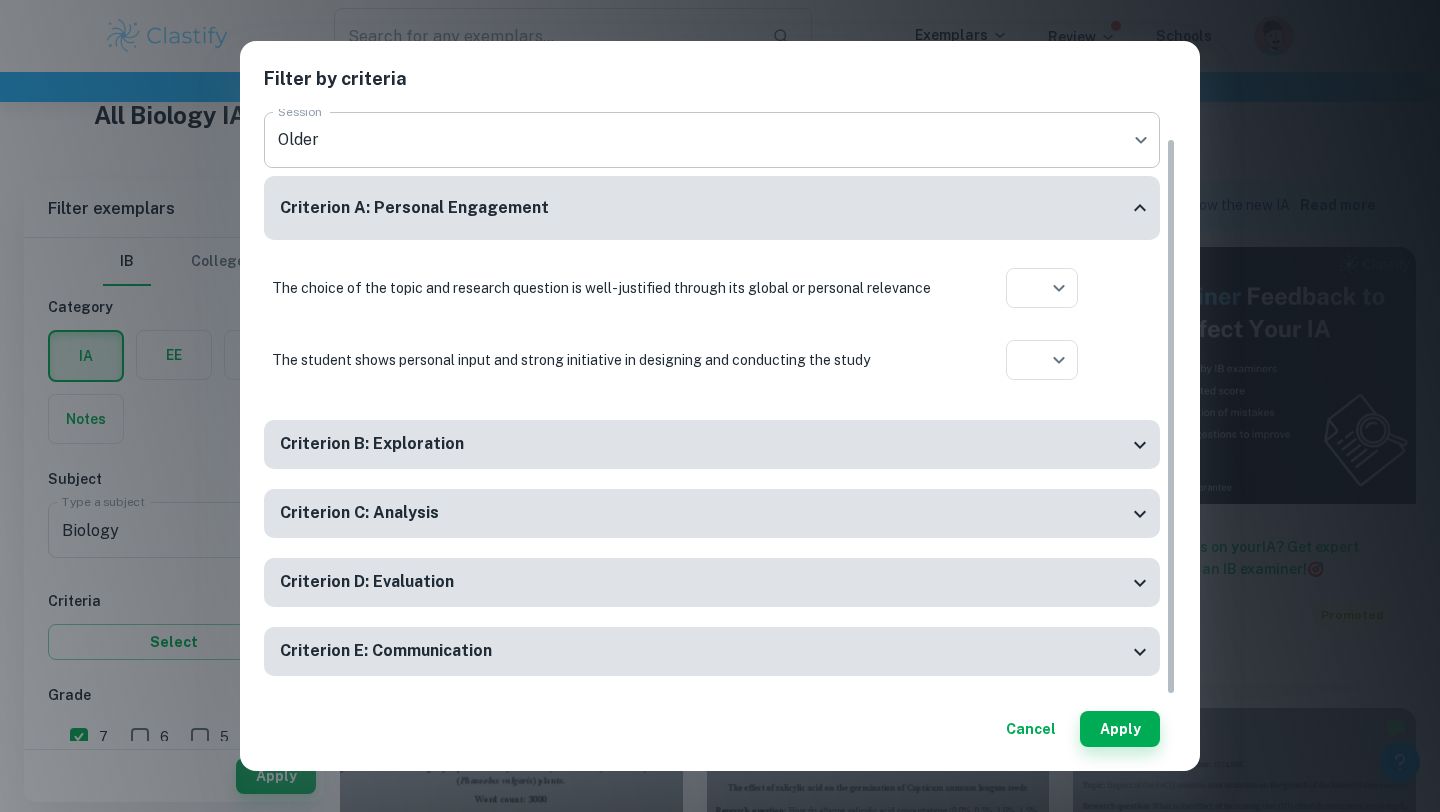 click on "We value your privacy We use cookies to enhance your browsing experience, serve personalised ads or content, and analyse our traffic. By clicking "Accept All", you consent to our use of cookies.   Cookie Policy Customise   Reject All   Accept All   Customise Consent Preferences   We use cookies to help you navigate efficiently and perform certain functions. You will find detailed information about all cookies under each consent category below. The cookies that are categorised as "Necessary" are stored on your browser as they are essential for enabling the basic functionalities of the site. ...  Show more For more information on how Google's third-party cookies operate and handle your data, see:   Google Privacy Policy Necessary Always Active Necessary cookies are required to enable the basic features of this site, such as providing secure log-in or adjusting your consent preferences. These cookies do not store any personally identifiable data. Functional Analytics Performance Advertisement Uncategorised" at bounding box center [720, 15] 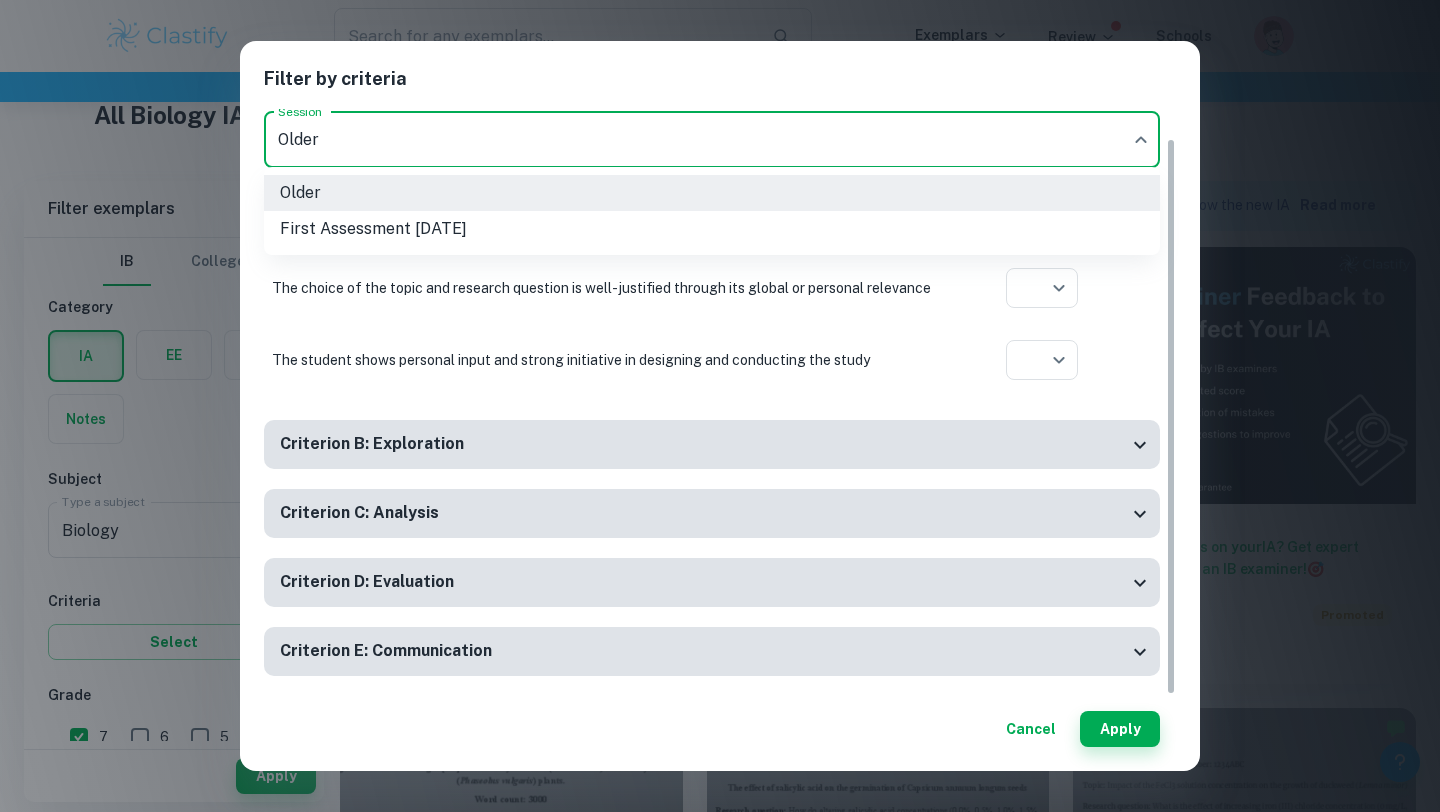 click on "First Assessment [DATE]" at bounding box center (712, 229) 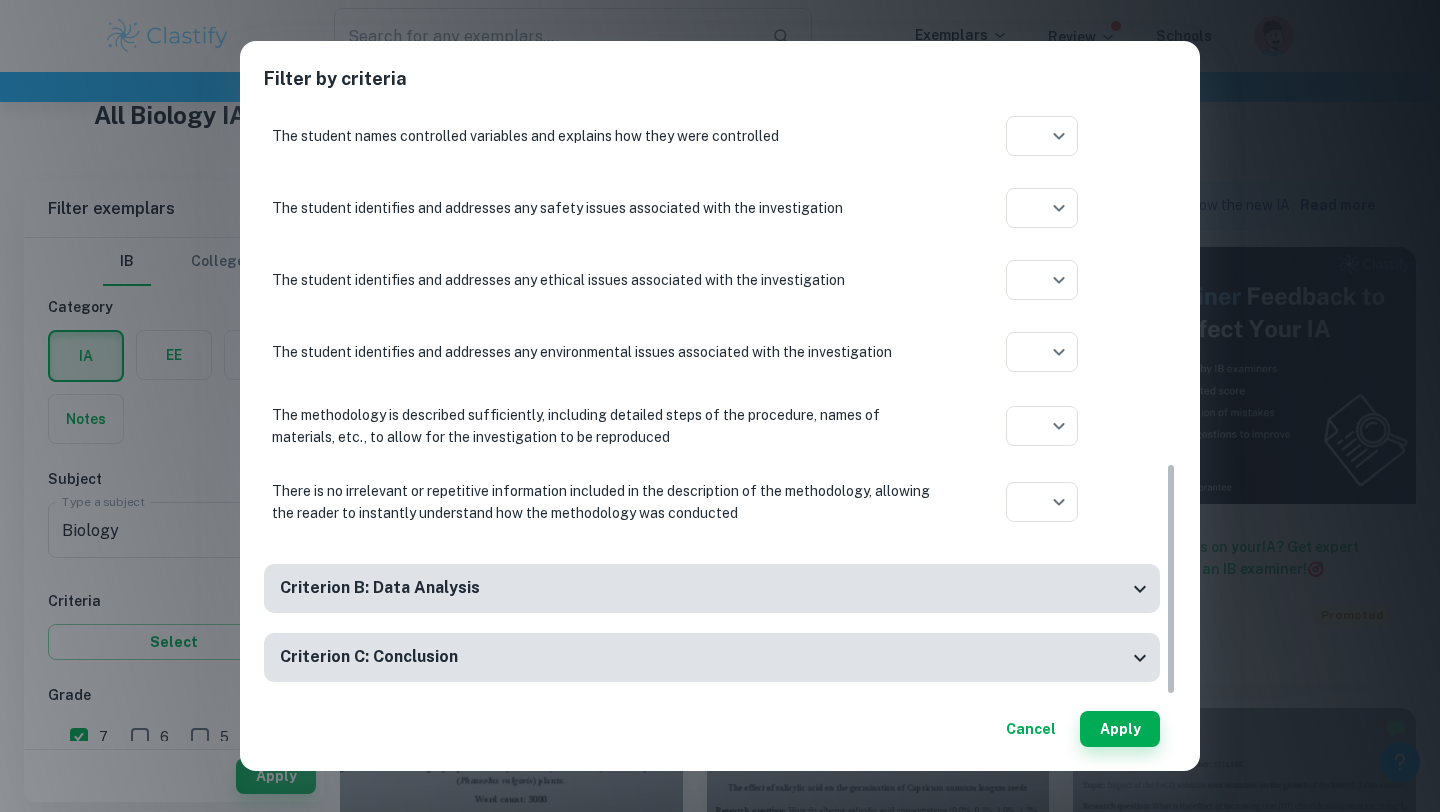 scroll, scrollTop: 895, scrollLeft: 0, axis: vertical 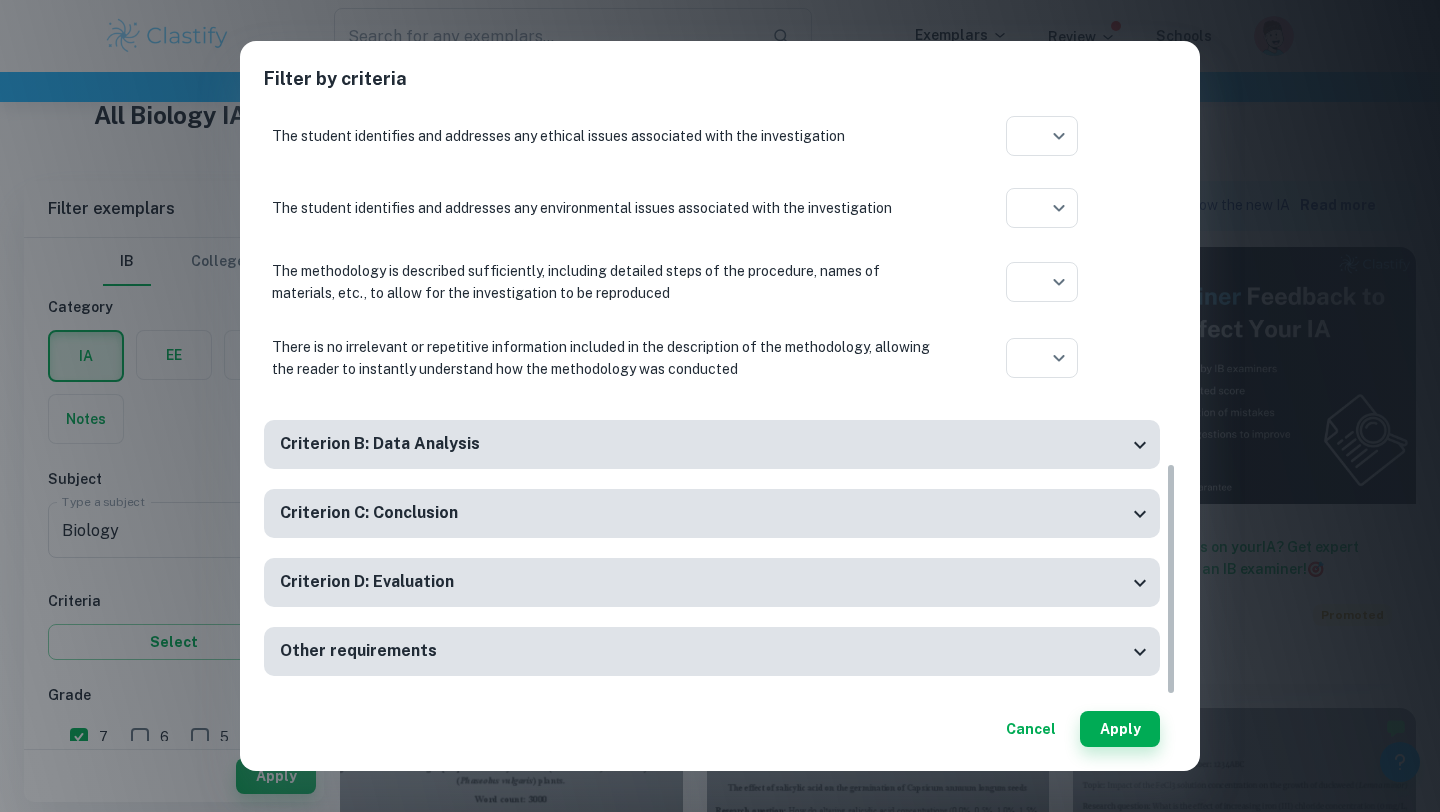 click on "Filter by criteria Session  * Session First Assessment [DATE] m25 Session Criterion A: Research Design The student clearly states the independent and dependent variables in the research question or two correlated variables (if applicable) ​ Aplication year The student describes in the posed research question the method of analysis conducted ​ Aplication year The document includes a background theory section, and concepts directly relevant to the research question are described ​ Aplication year There is a clear explanation of the choice of techniques used for measuring the independent and dependent variables ​ Aplication year If the document is presented as a database exploration, the proposed methodology is focused on data sampling and filtration from the database (applicable for works based on data obtained as a part of a school’s large-scale activity organized to collect data) ​ Aplication year There is a clear explanation of the choice of the sampling technique applied or the database used" at bounding box center [720, 406] 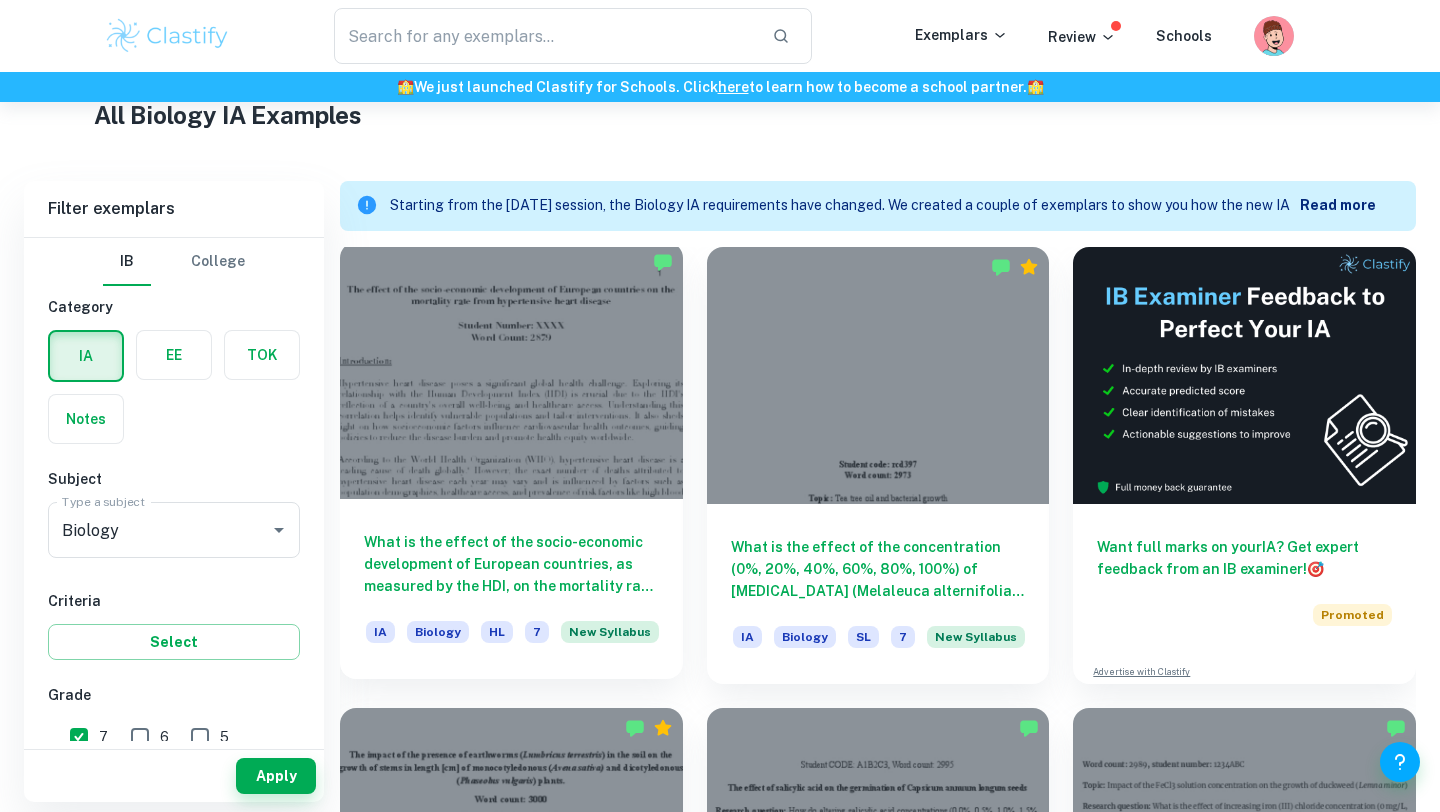 click on "What is the effect of the socio-economic development of European countries, as measured by the HDI, on the mortality rate from hypertensive heart disease within the older population (50+)?" at bounding box center (511, 564) 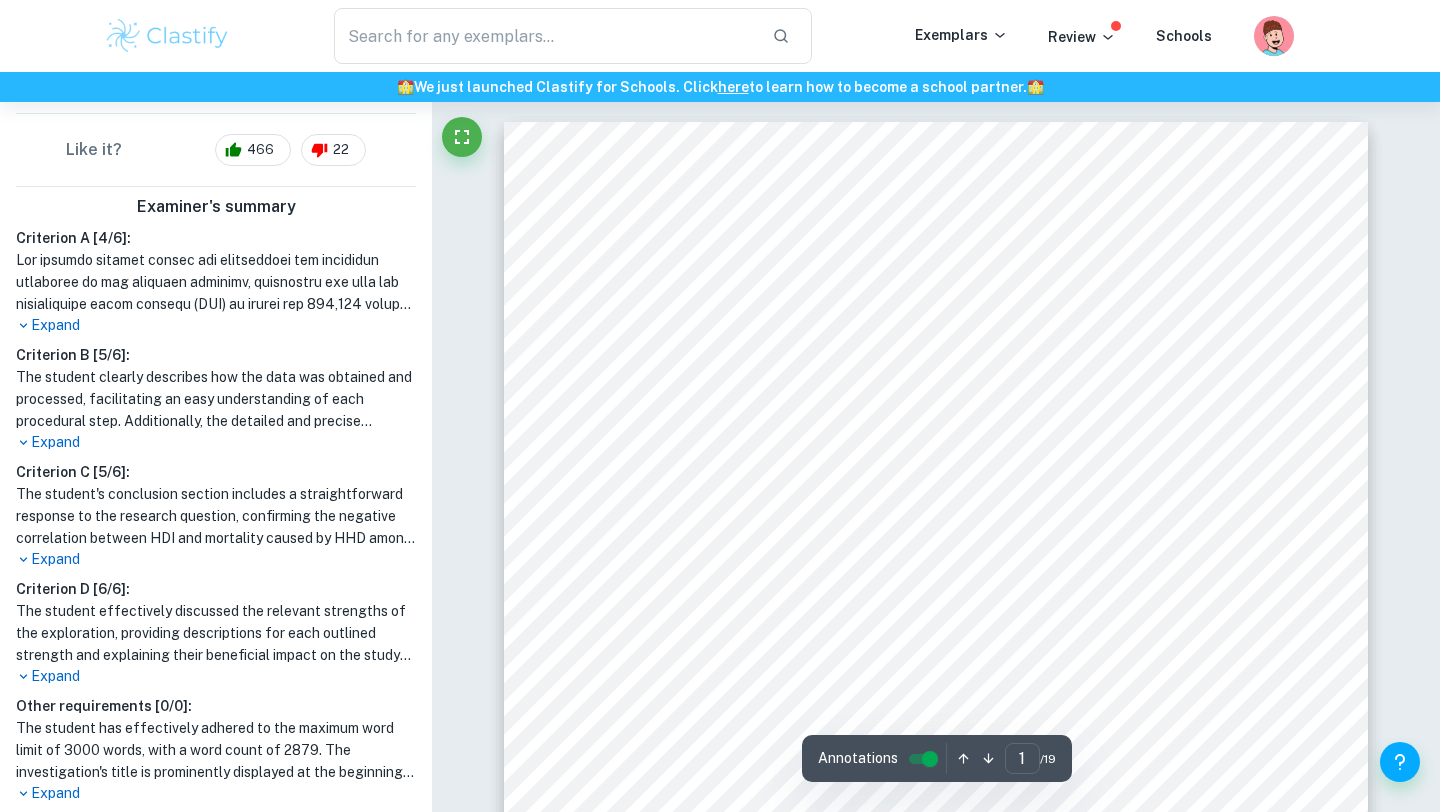 scroll, scrollTop: 580, scrollLeft: 0, axis: vertical 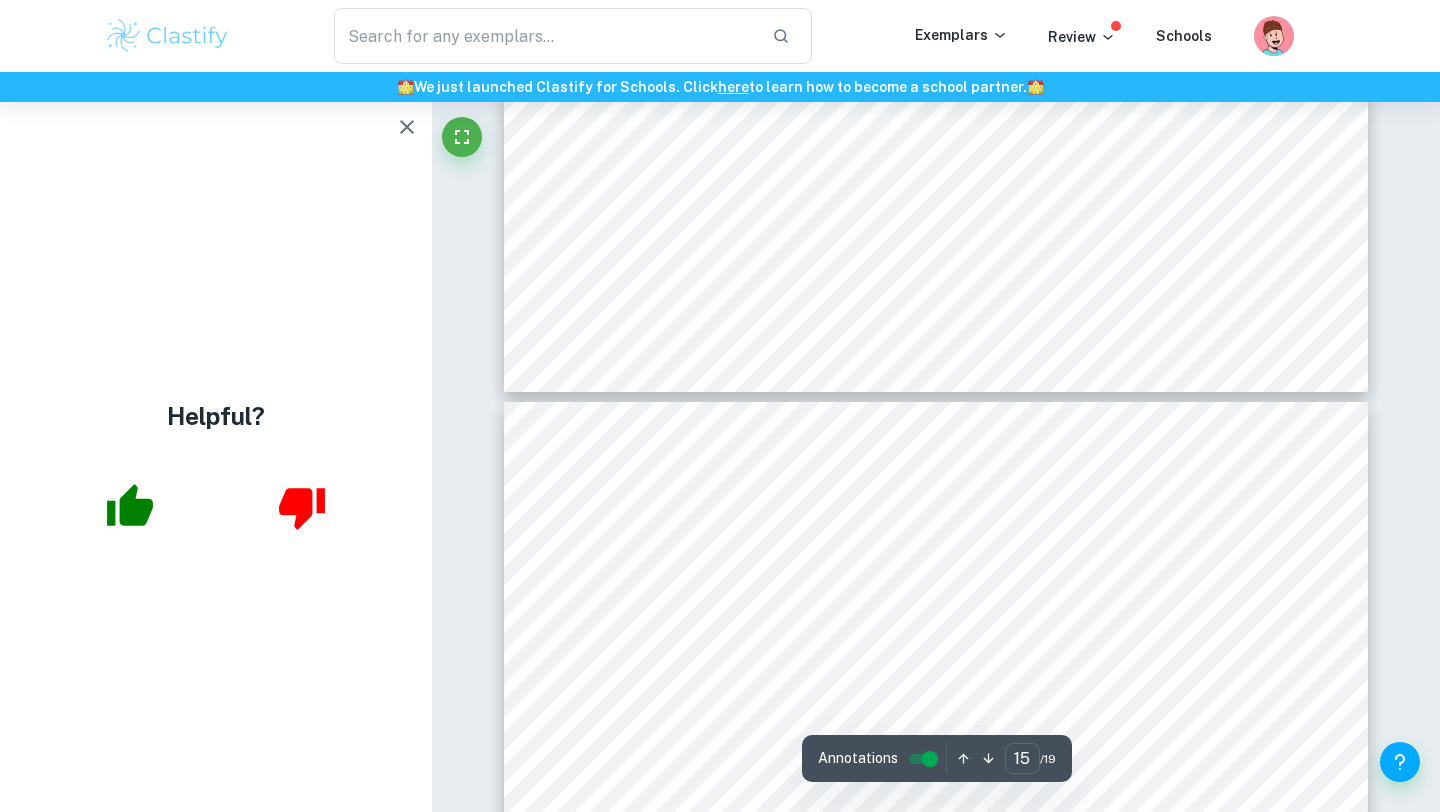 type on "14" 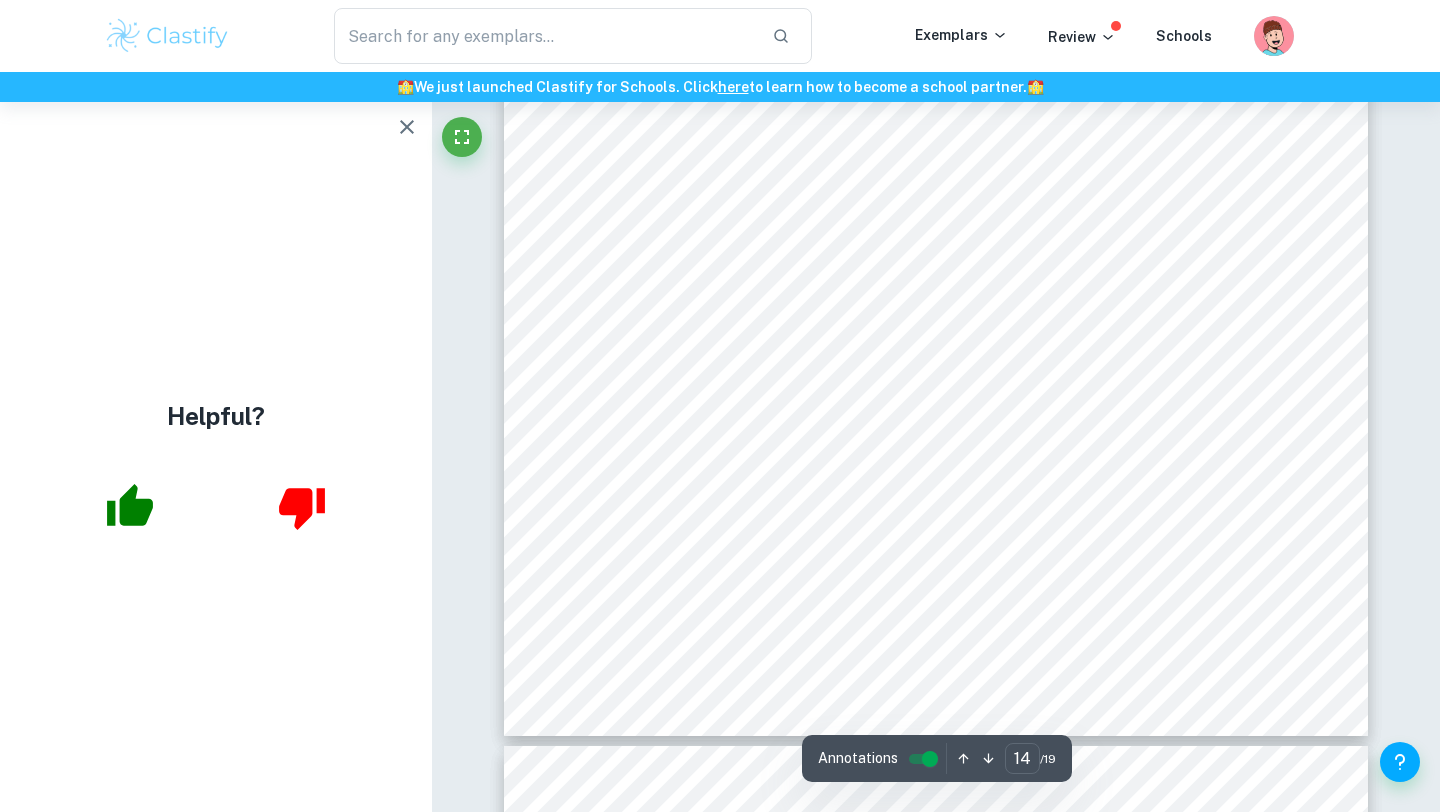 scroll, scrollTop: 16768, scrollLeft: 0, axis: vertical 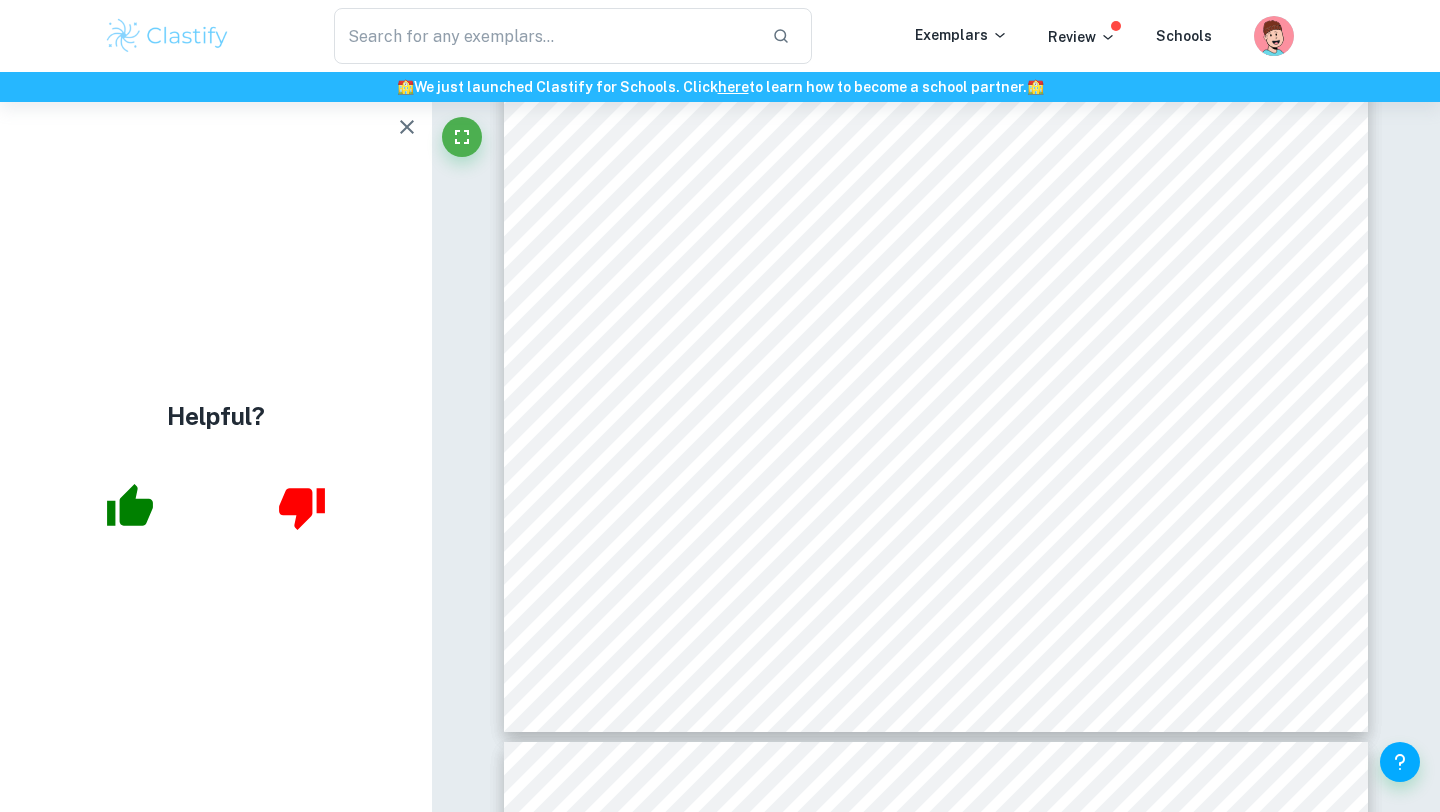 click 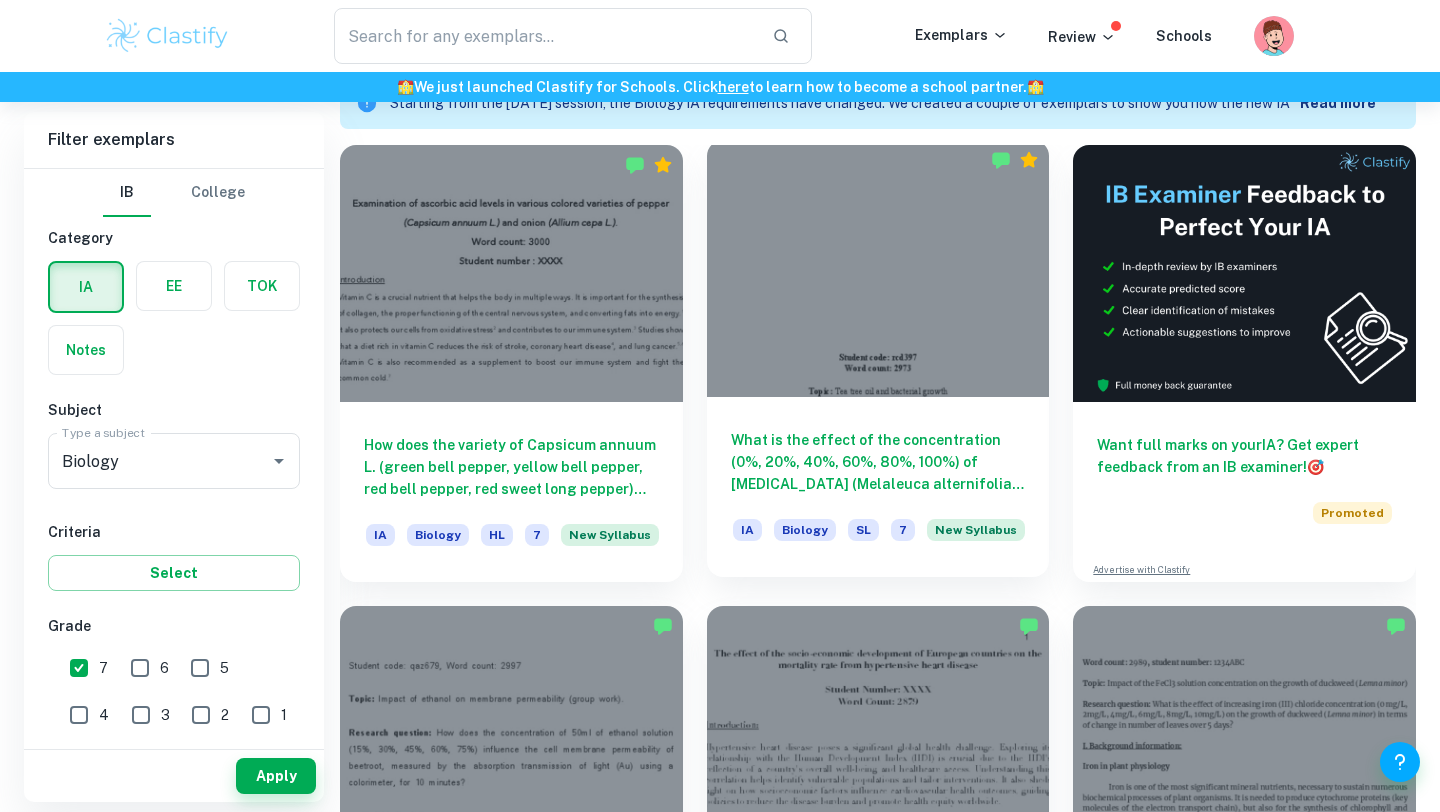 scroll, scrollTop: 603, scrollLeft: 0, axis: vertical 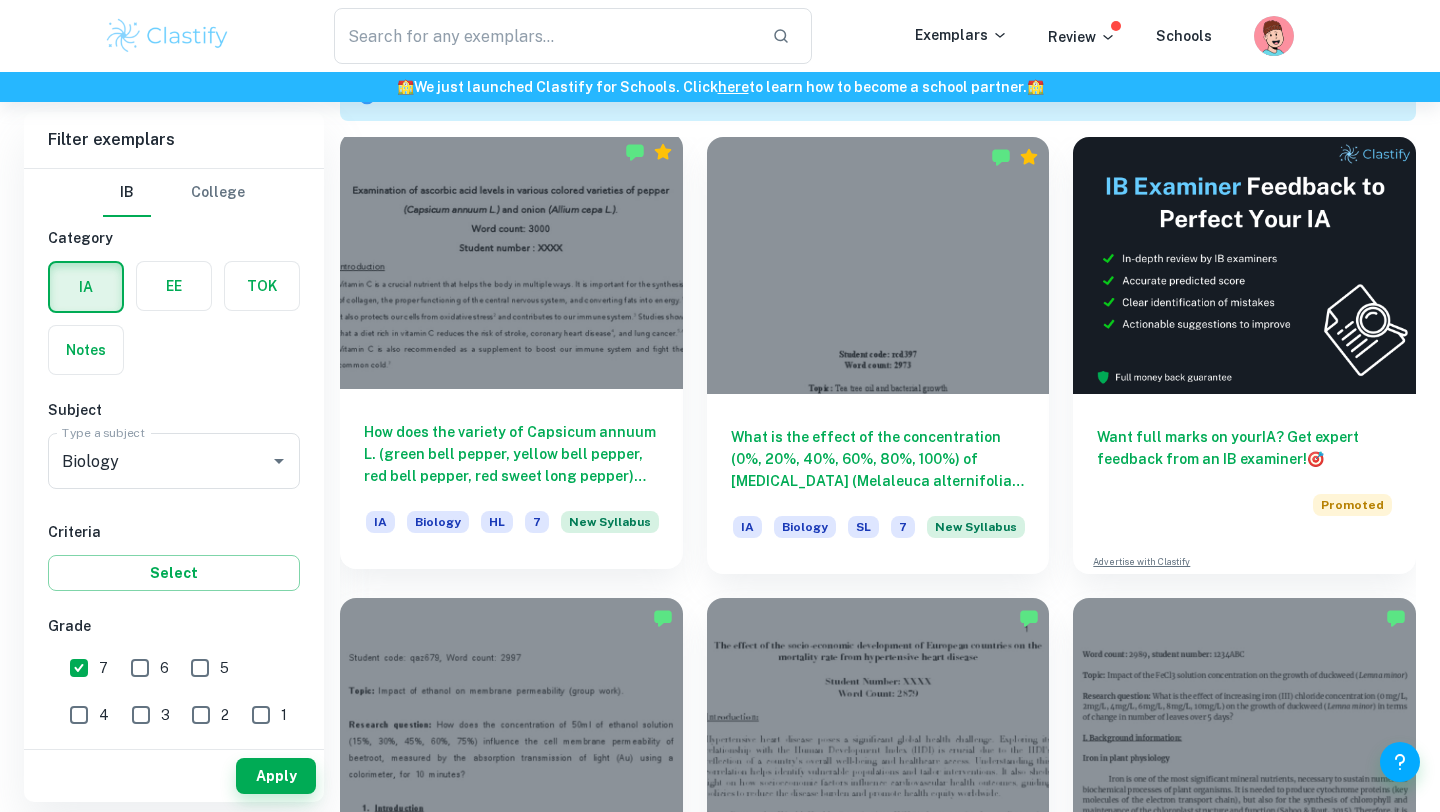 click at bounding box center [511, 260] 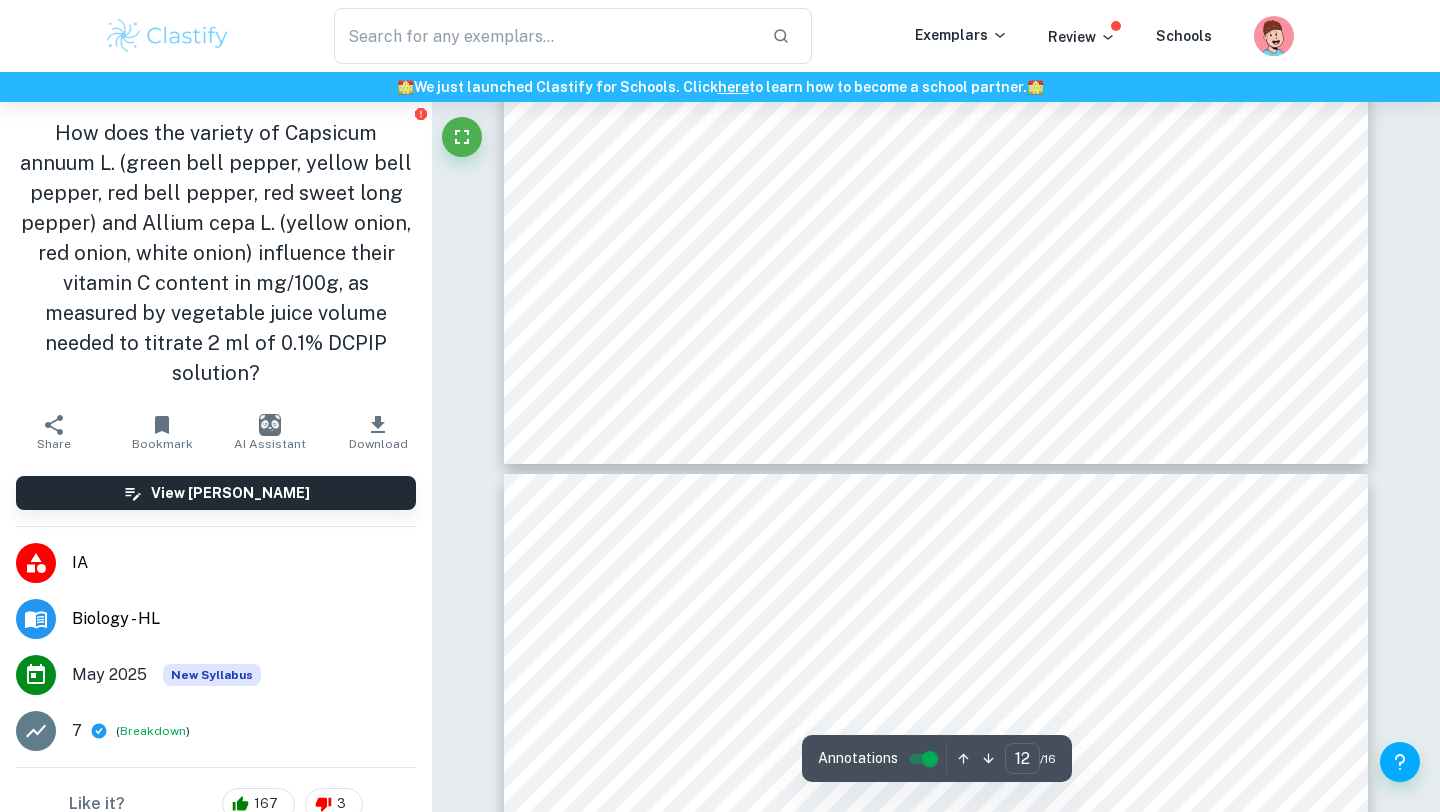 scroll, scrollTop: 14573, scrollLeft: 0, axis: vertical 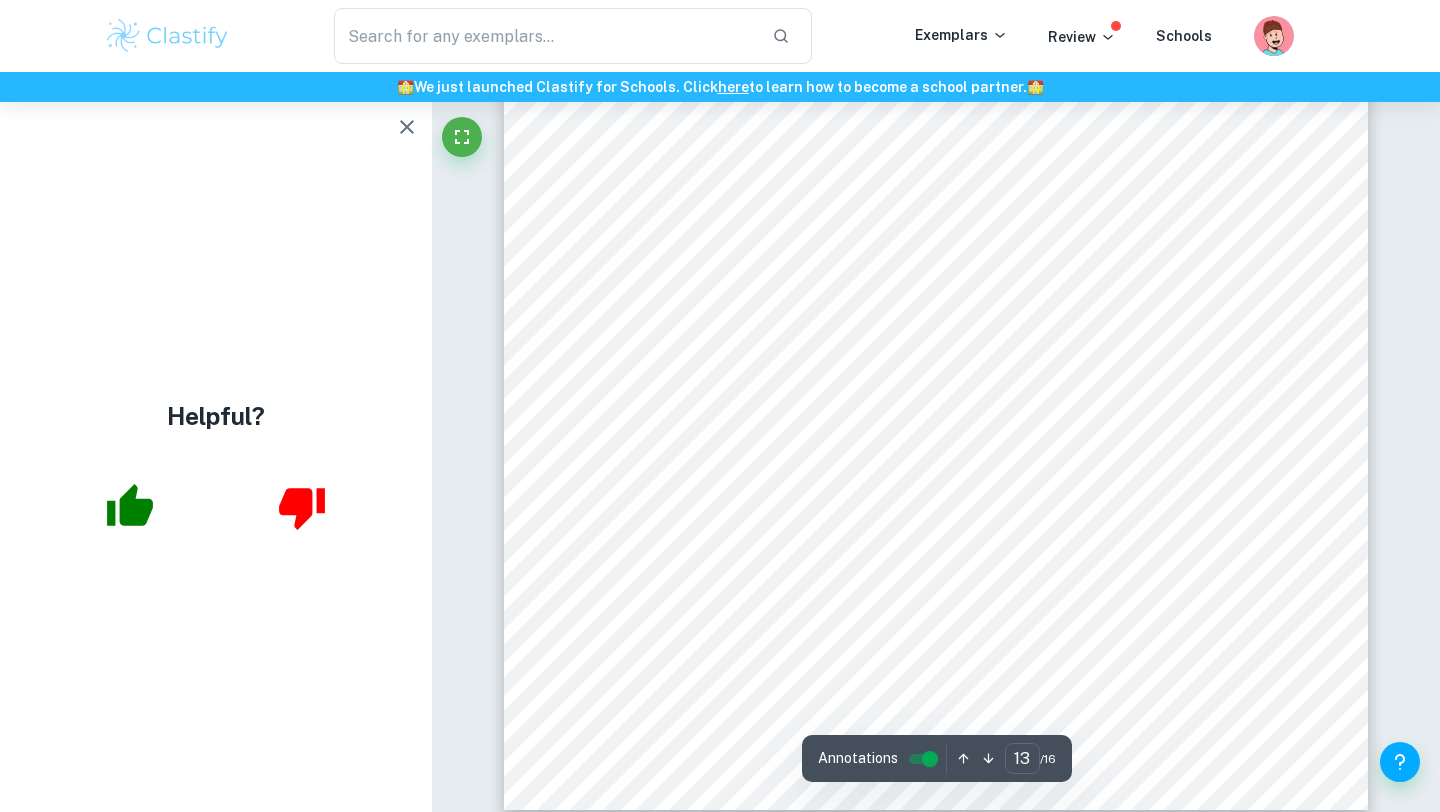 click 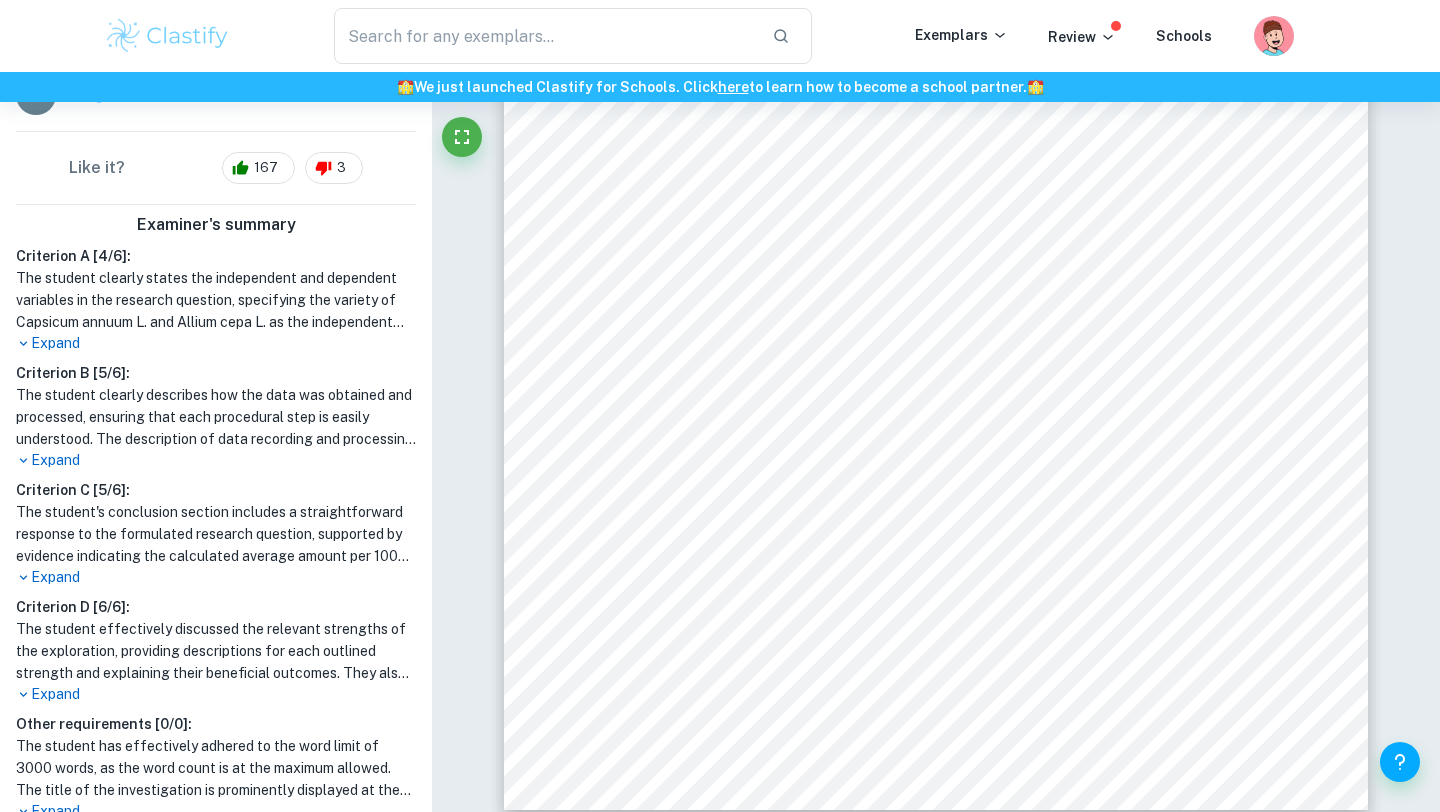scroll, scrollTop: 670, scrollLeft: 0, axis: vertical 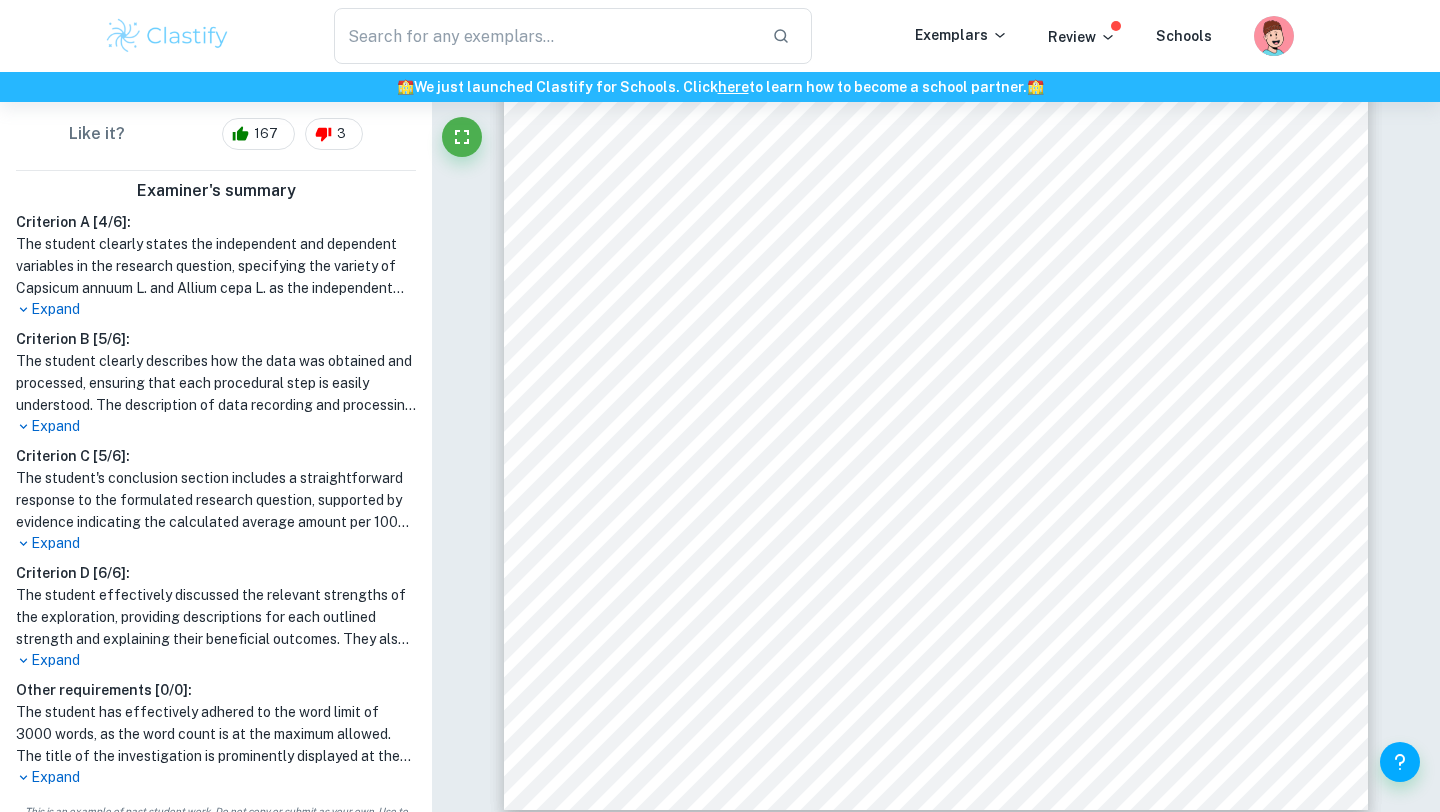click on "Expand" at bounding box center [216, 543] 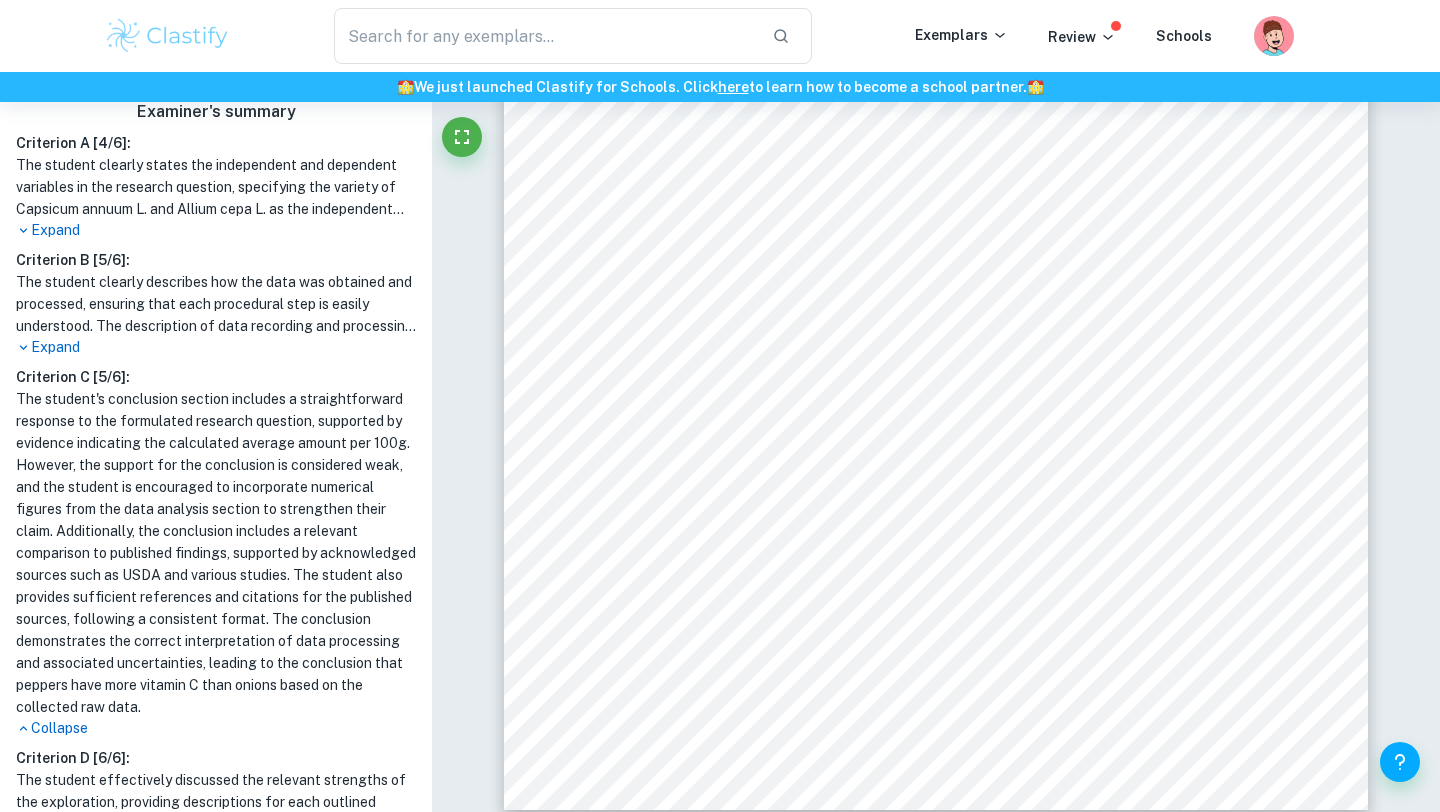 scroll, scrollTop: 934, scrollLeft: 0, axis: vertical 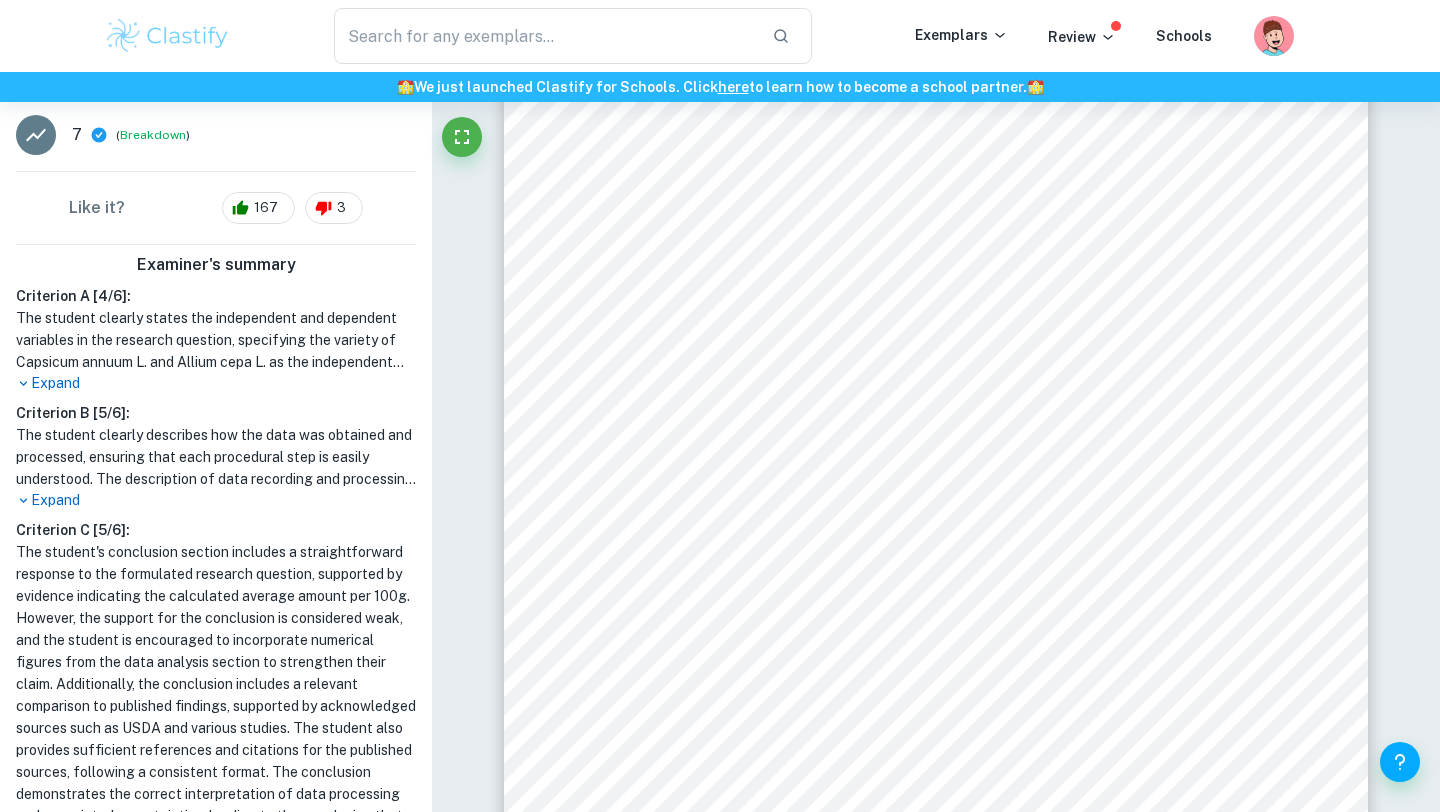 type on "12" 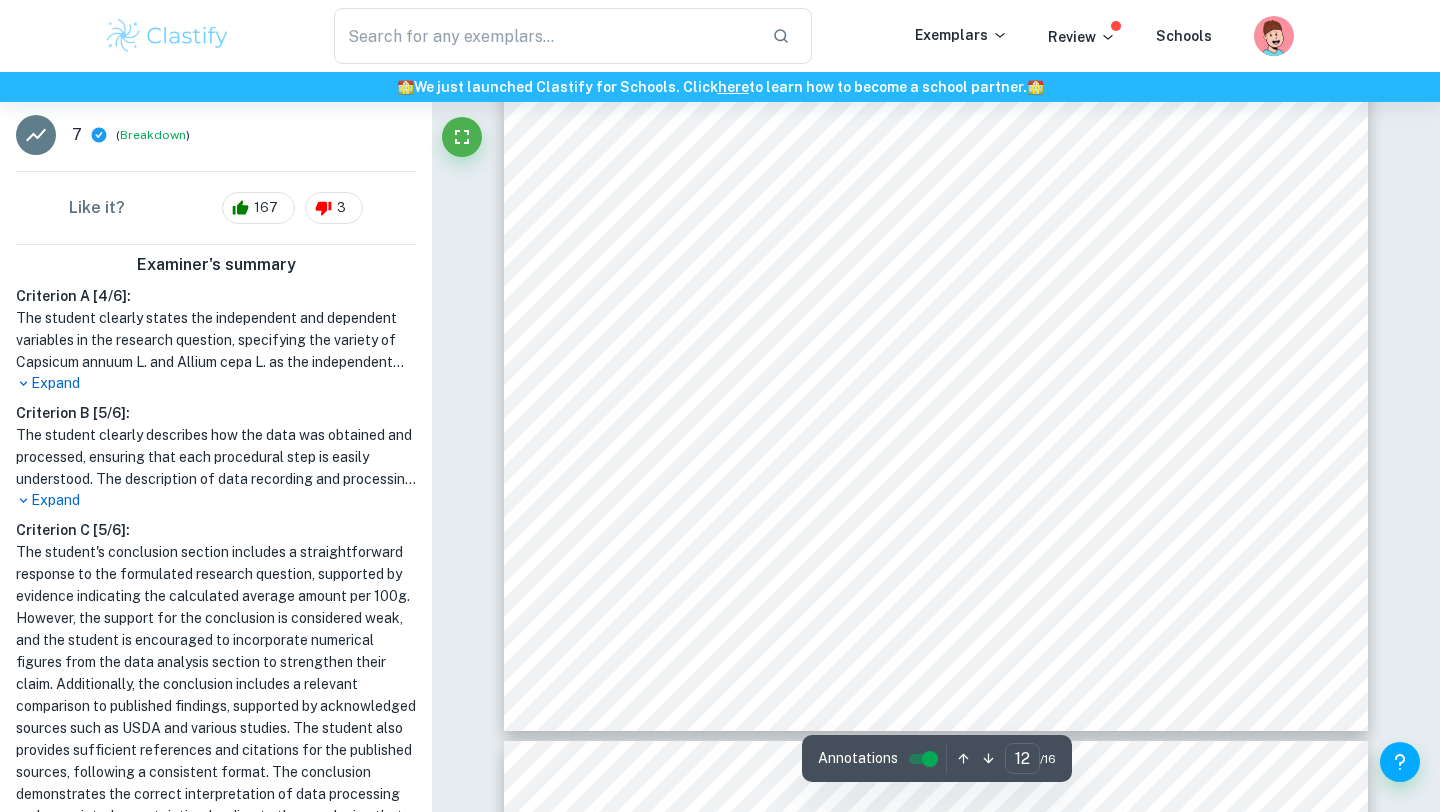 scroll, scrollTop: 14063, scrollLeft: 0, axis: vertical 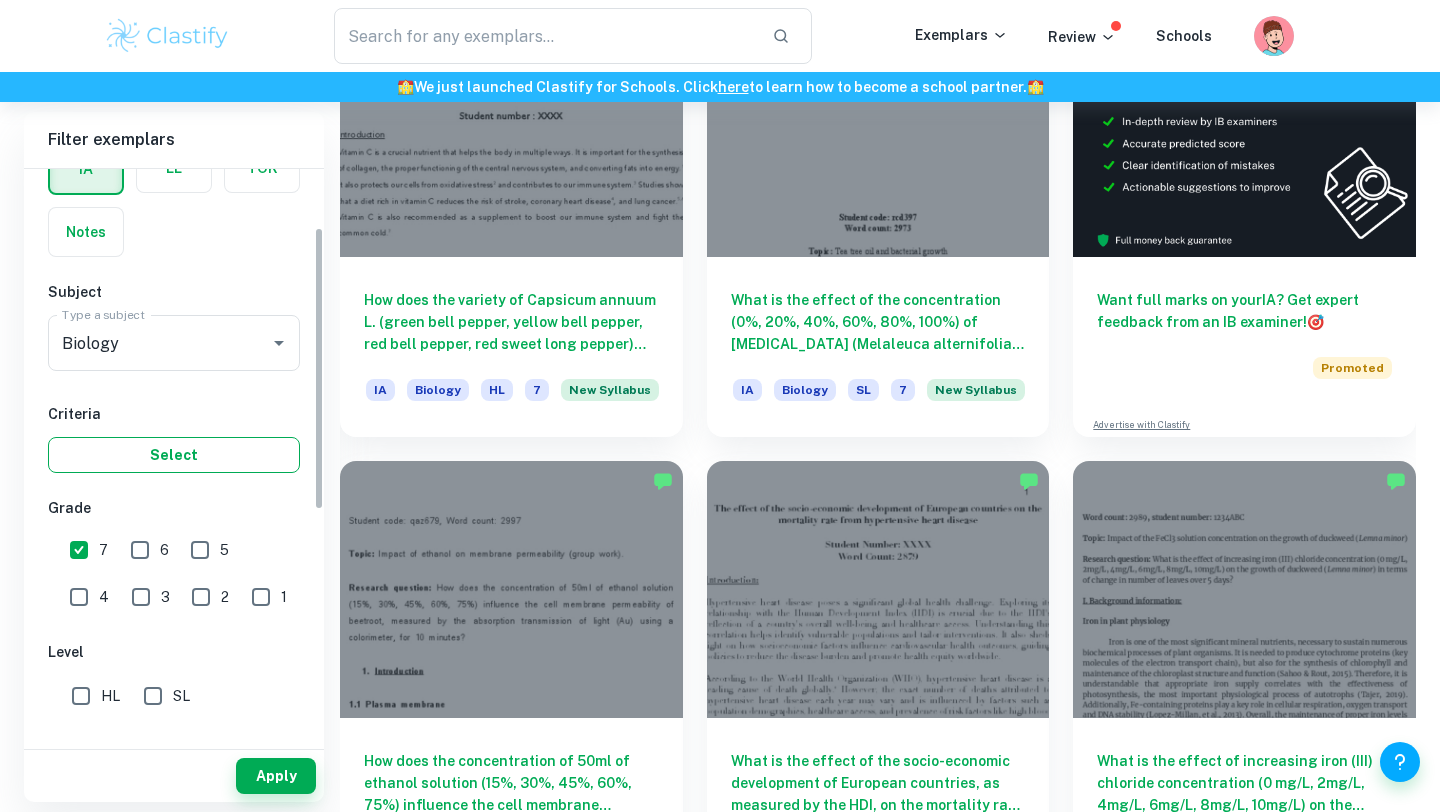 click on "Select" at bounding box center [174, 455] 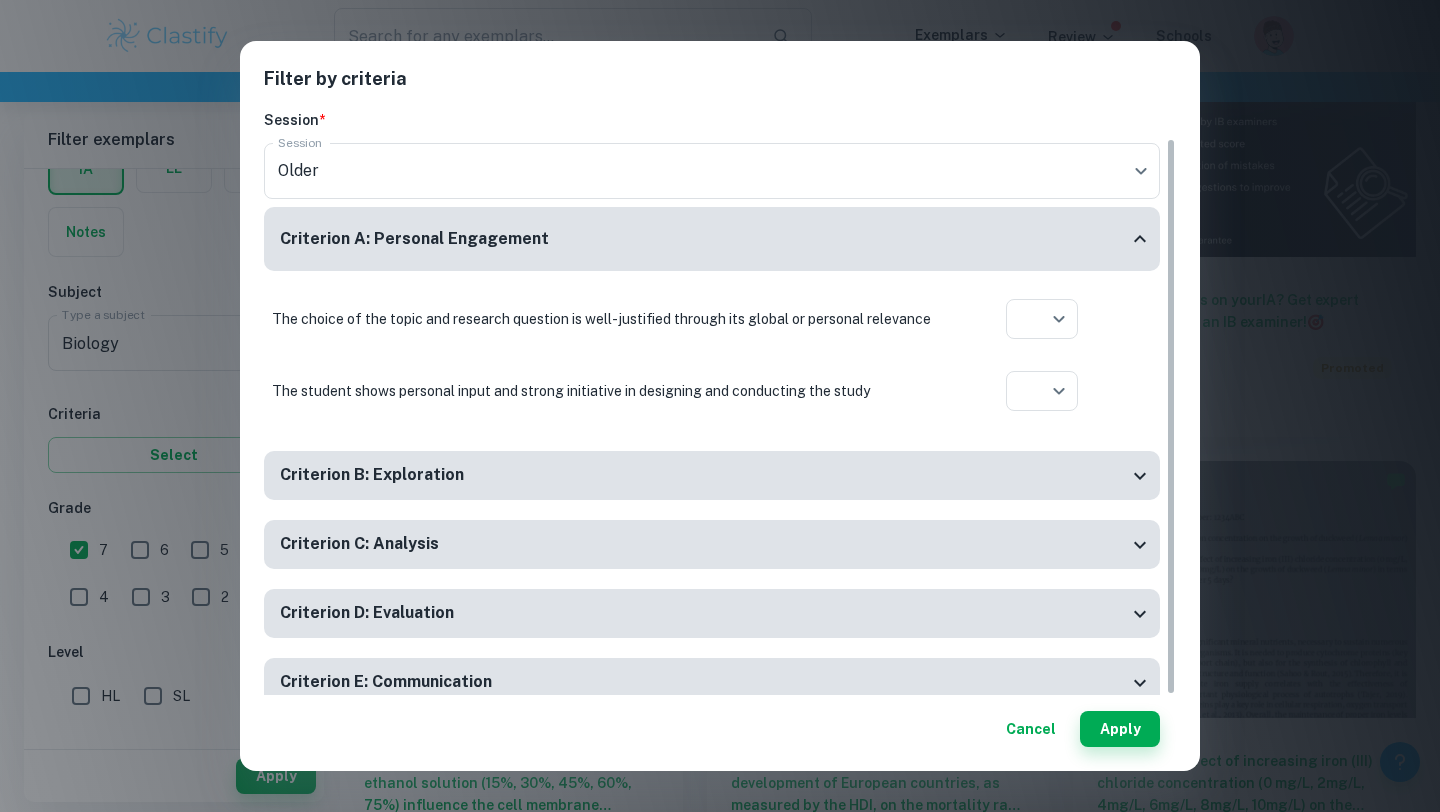 scroll, scrollTop: 31, scrollLeft: 0, axis: vertical 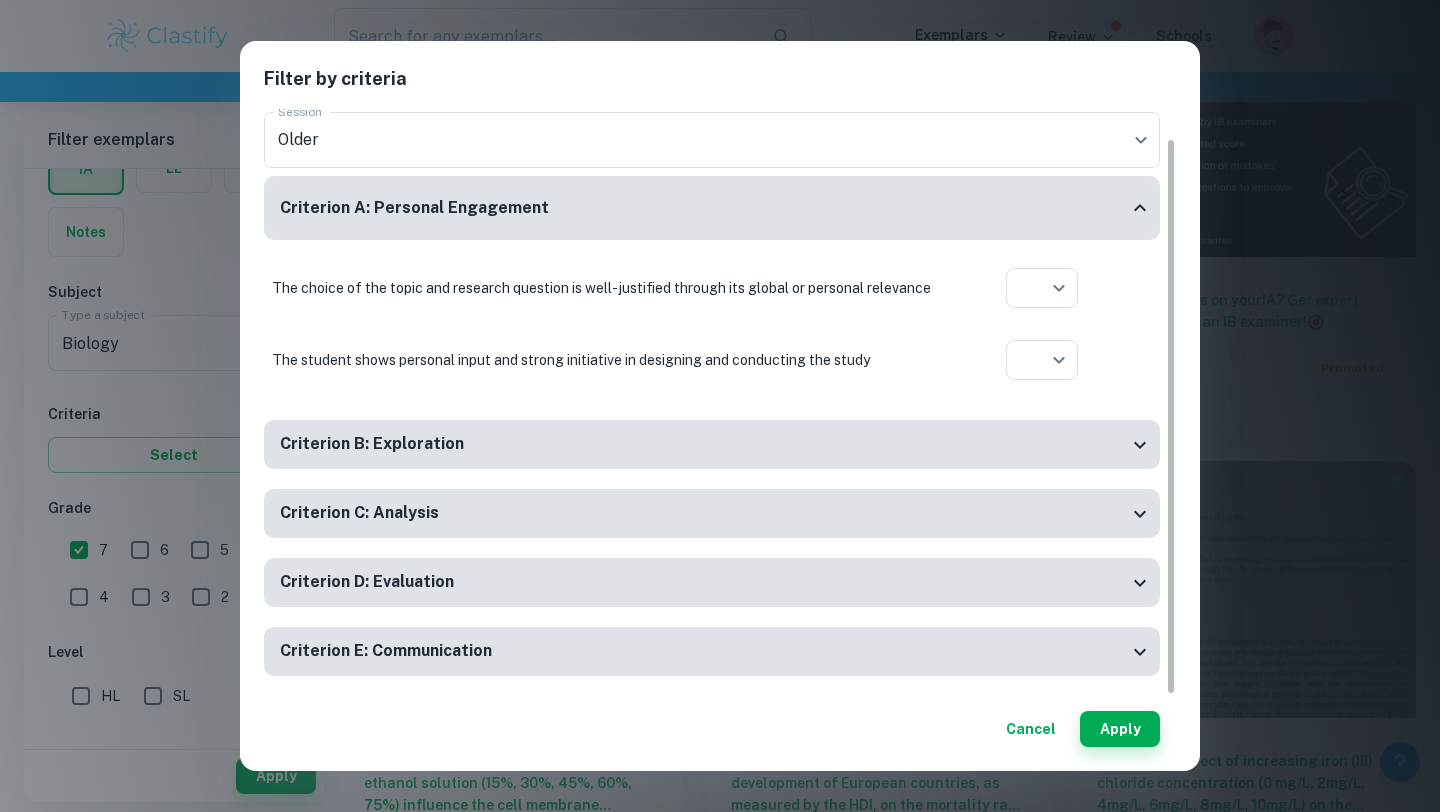 click on "Criterion C: Analysis" at bounding box center (704, 513) 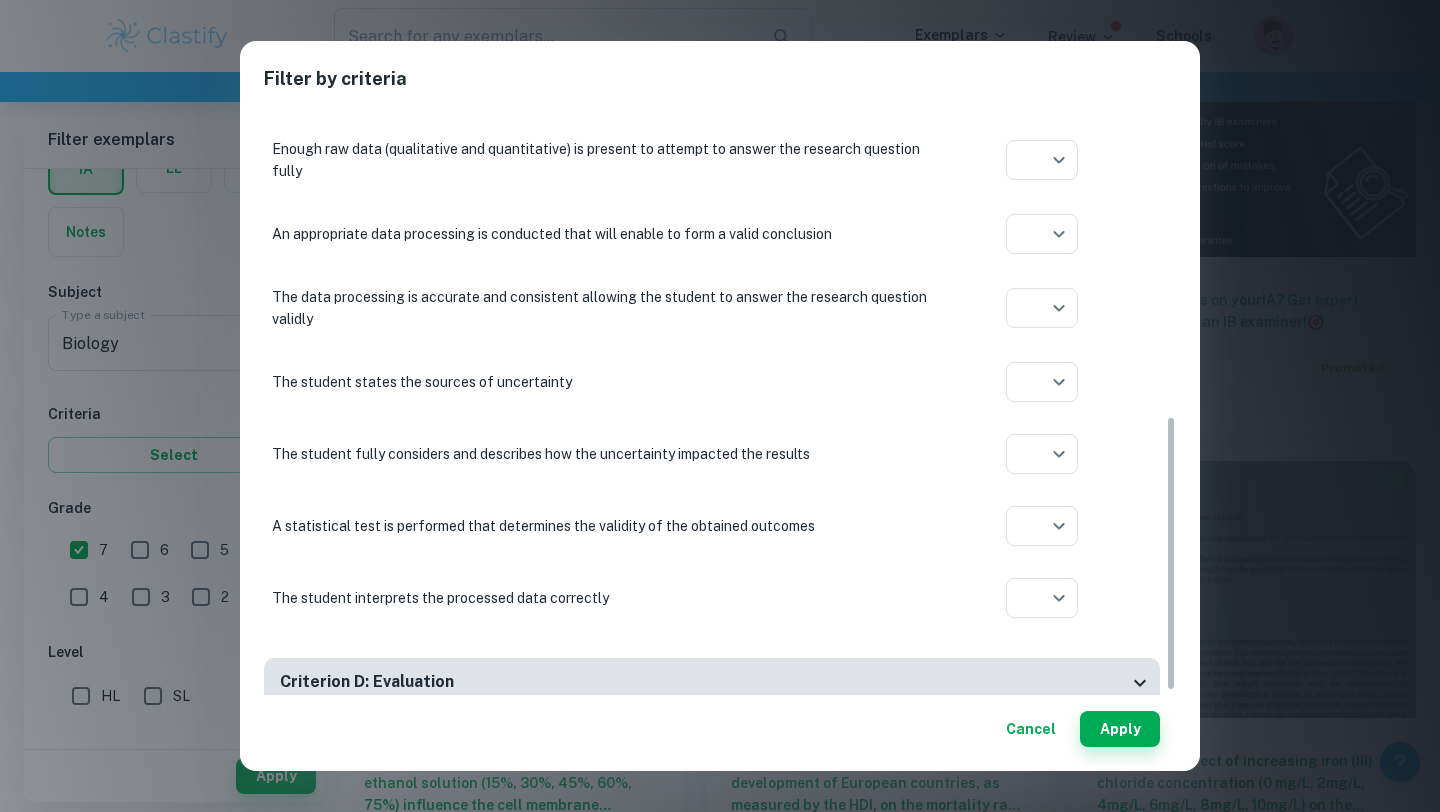 scroll, scrollTop: 663, scrollLeft: 0, axis: vertical 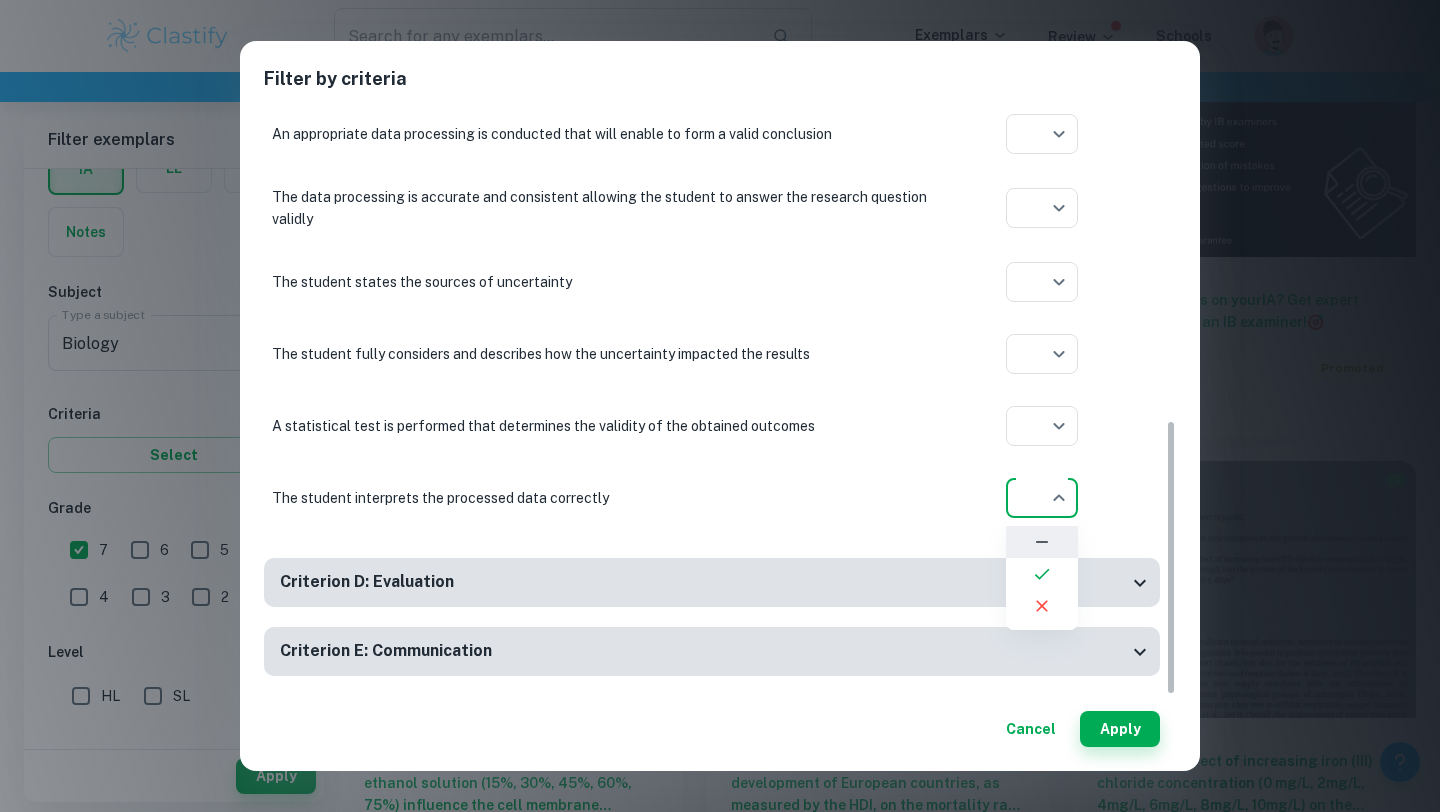 click on "We value your privacy We use cookies to enhance your browsing experience, serve personalised ads or content, and analyse our traffic. By clicking "Accept All", you consent to our use of cookies.   Cookie Policy Customise   Reject All   Accept All   Customise Consent Preferences   We use cookies to help you navigate efficiently and perform certain functions. You will find detailed information about all cookies under each consent category below. The cookies that are categorised as "Necessary" are stored on your browser as they are essential for enabling the basic functionalities of the site. ...  Show more For more information on how Google's third-party cookies operate and handle your data, see:   Google Privacy Policy Necessary Always Active Necessary cookies are required to enable the basic features of this site, such as providing secure log-in or adjusting your consent preferences. These cookies do not store any personally identifiable data. Functional Analytics Performance Advertisement Uncategorised" at bounding box center (720, -232) 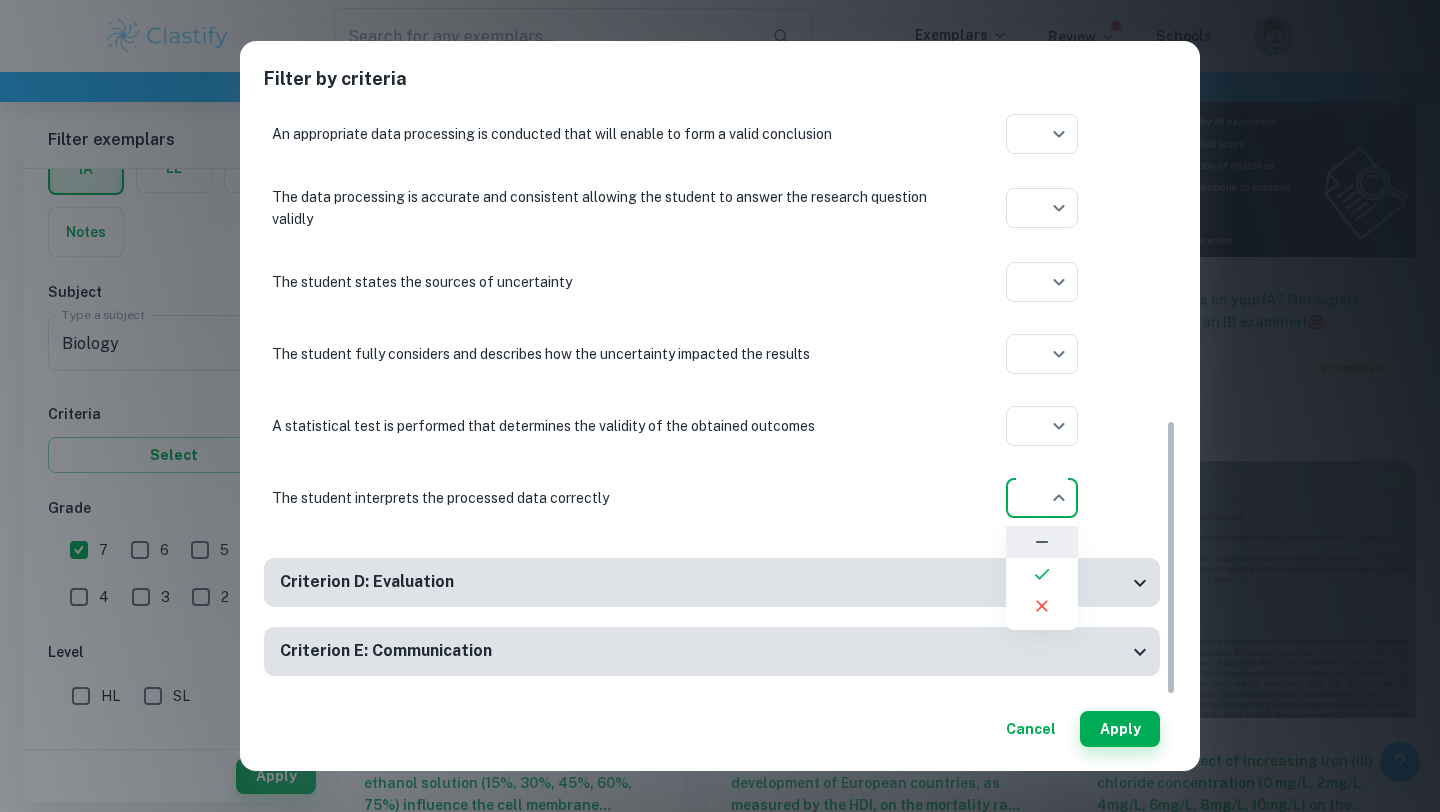 click at bounding box center [1042, 574] 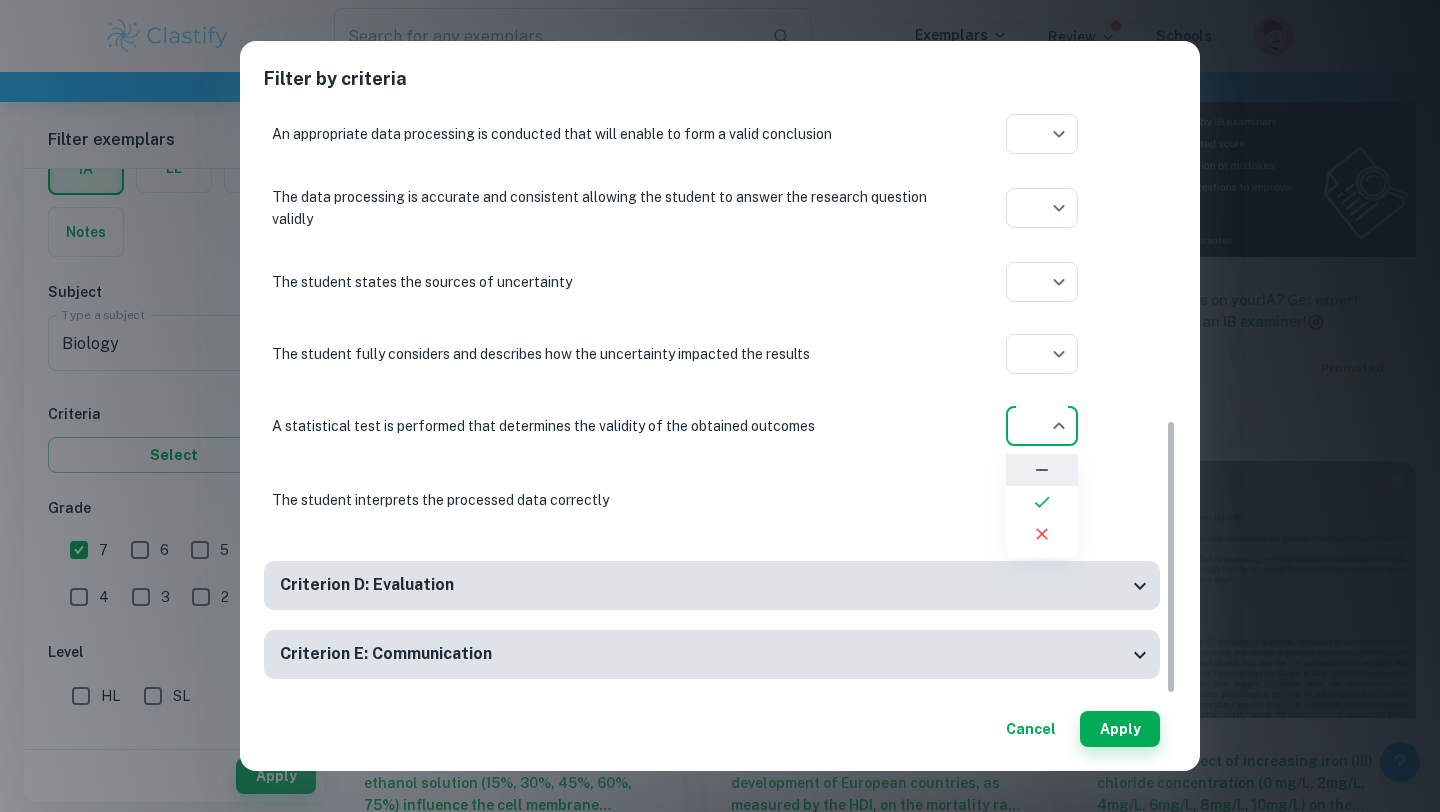 click on "We value your privacy We use cookies to enhance your browsing experience, serve personalised ads or content, and analyse our traffic. By clicking "Accept All", you consent to our use of cookies.   Cookie Policy Customise   Reject All   Accept All   Customise Consent Preferences   We use cookies to help you navigate efficiently and perform certain functions. You will find detailed information about all cookies under each consent category below. The cookies that are categorised as "Necessary" are stored on your browser as they are essential for enabling the basic functionalities of the site. ...  Show more For more information on how Google's third-party cookies operate and handle your data, see:   Google Privacy Policy Necessary Always Active Necessary cookies are required to enable the basic features of this site, such as providing secure log-in or adjusting your consent preferences. These cookies do not store any personally identifiable data. Functional Analytics Performance Advertisement Uncategorised" at bounding box center (720, -232) 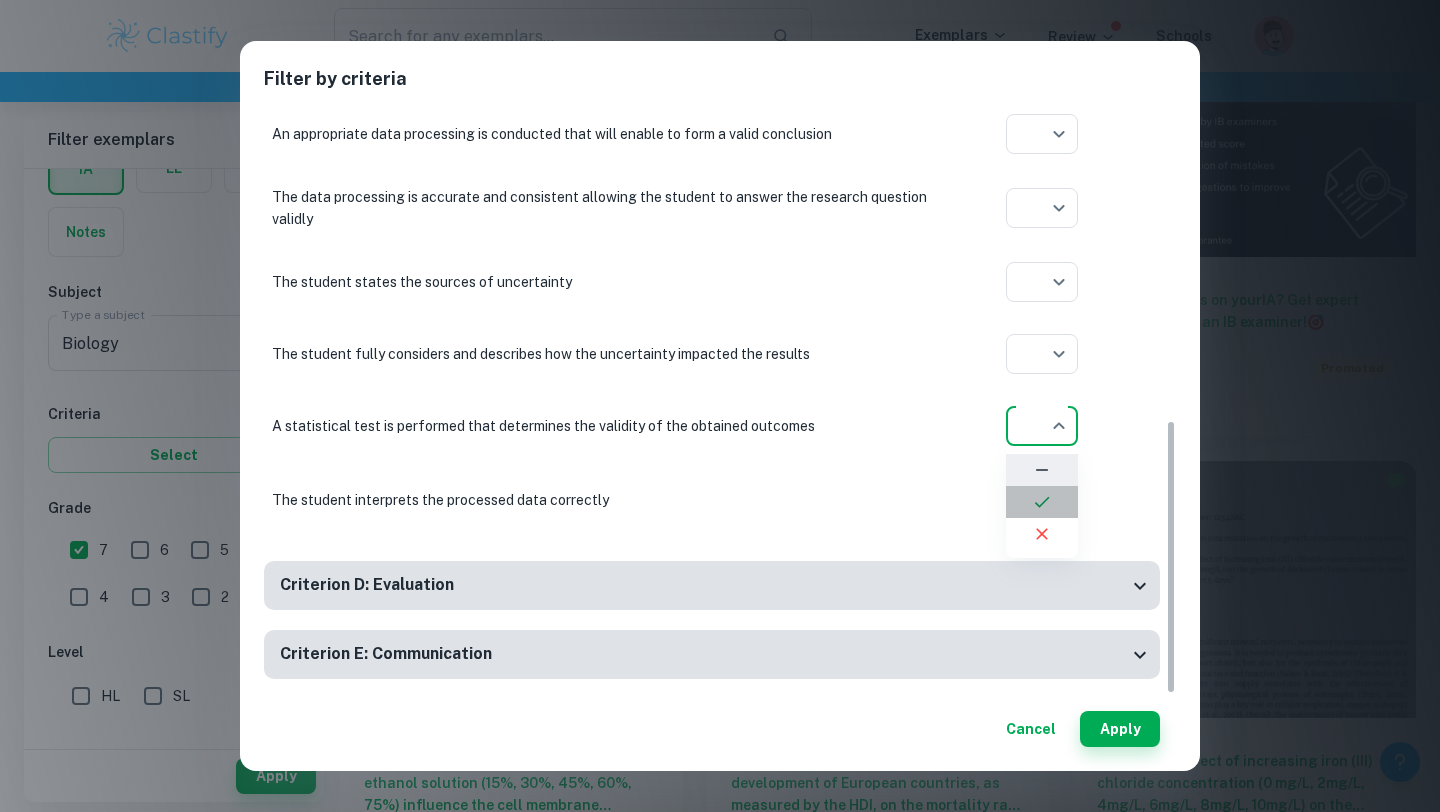 click at bounding box center [1042, 502] 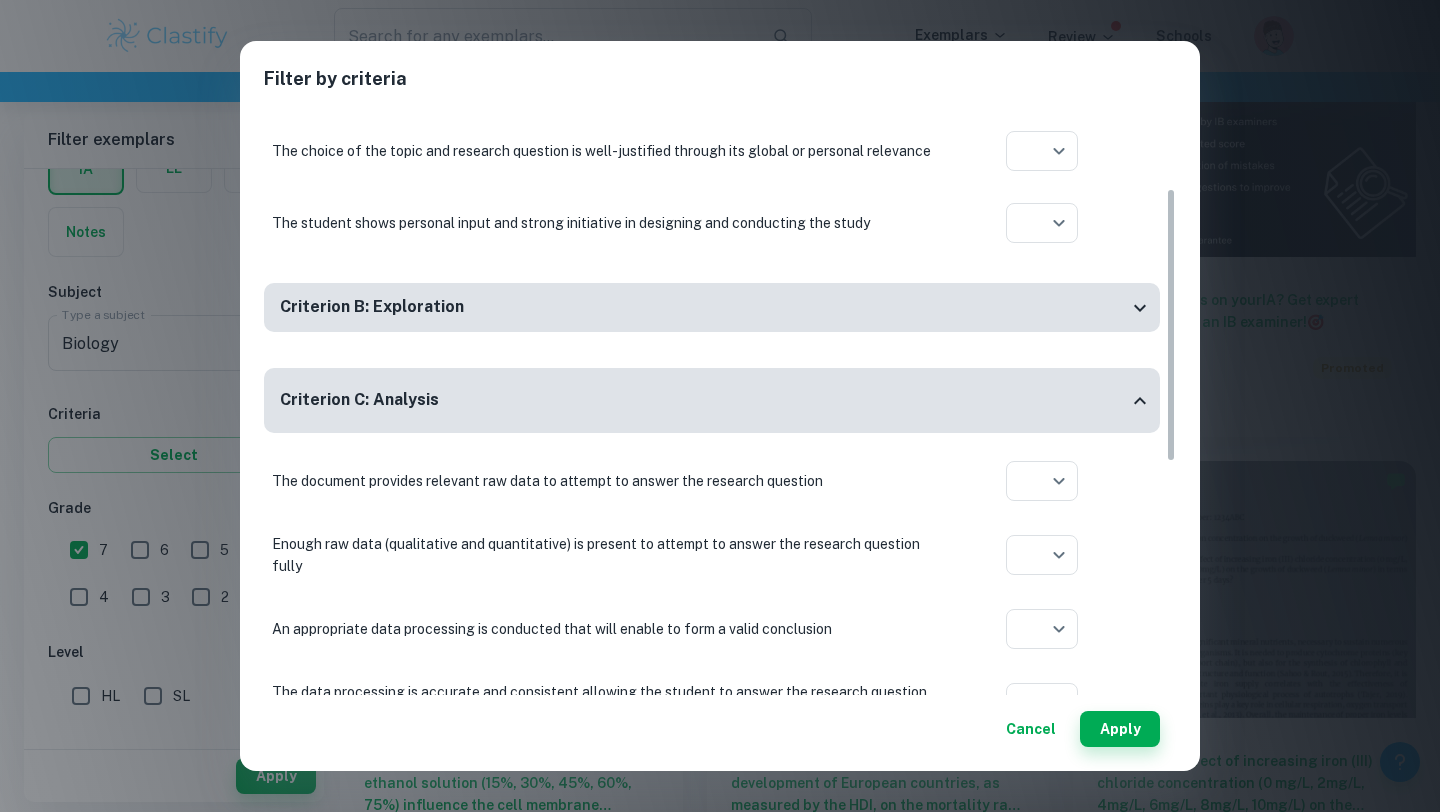 scroll, scrollTop: 222, scrollLeft: 0, axis: vertical 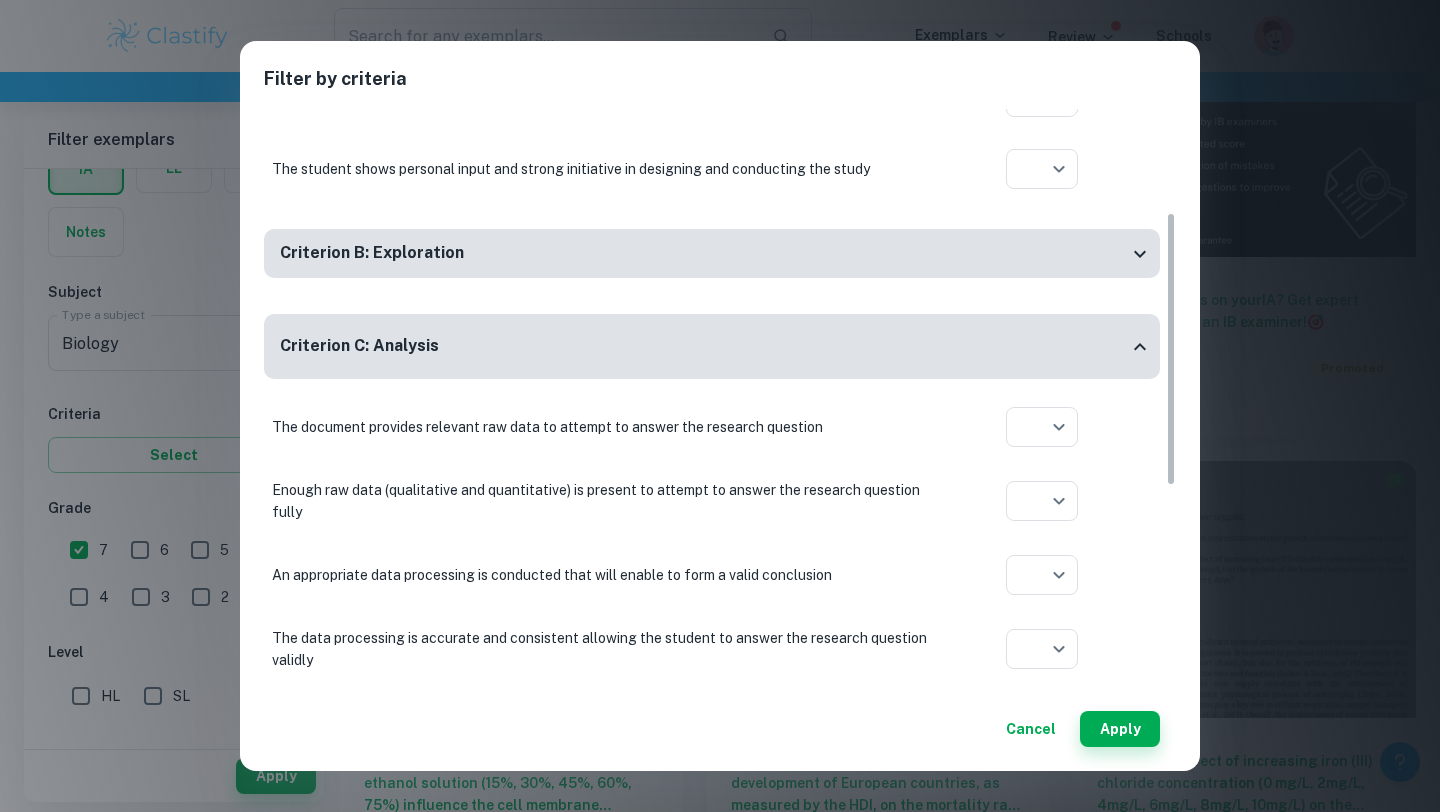 click on "Cancel" at bounding box center [1031, 729] 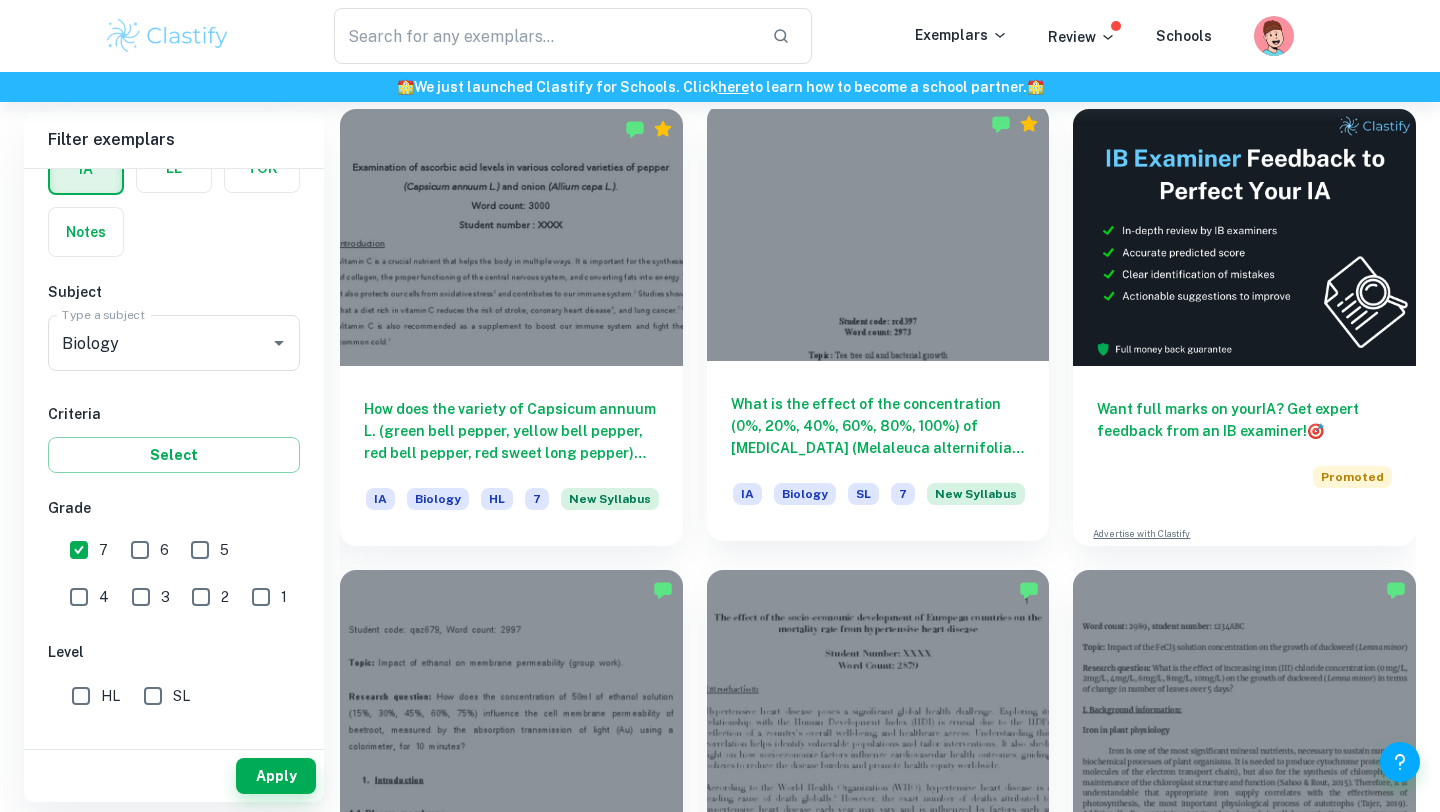 scroll, scrollTop: 630, scrollLeft: 0, axis: vertical 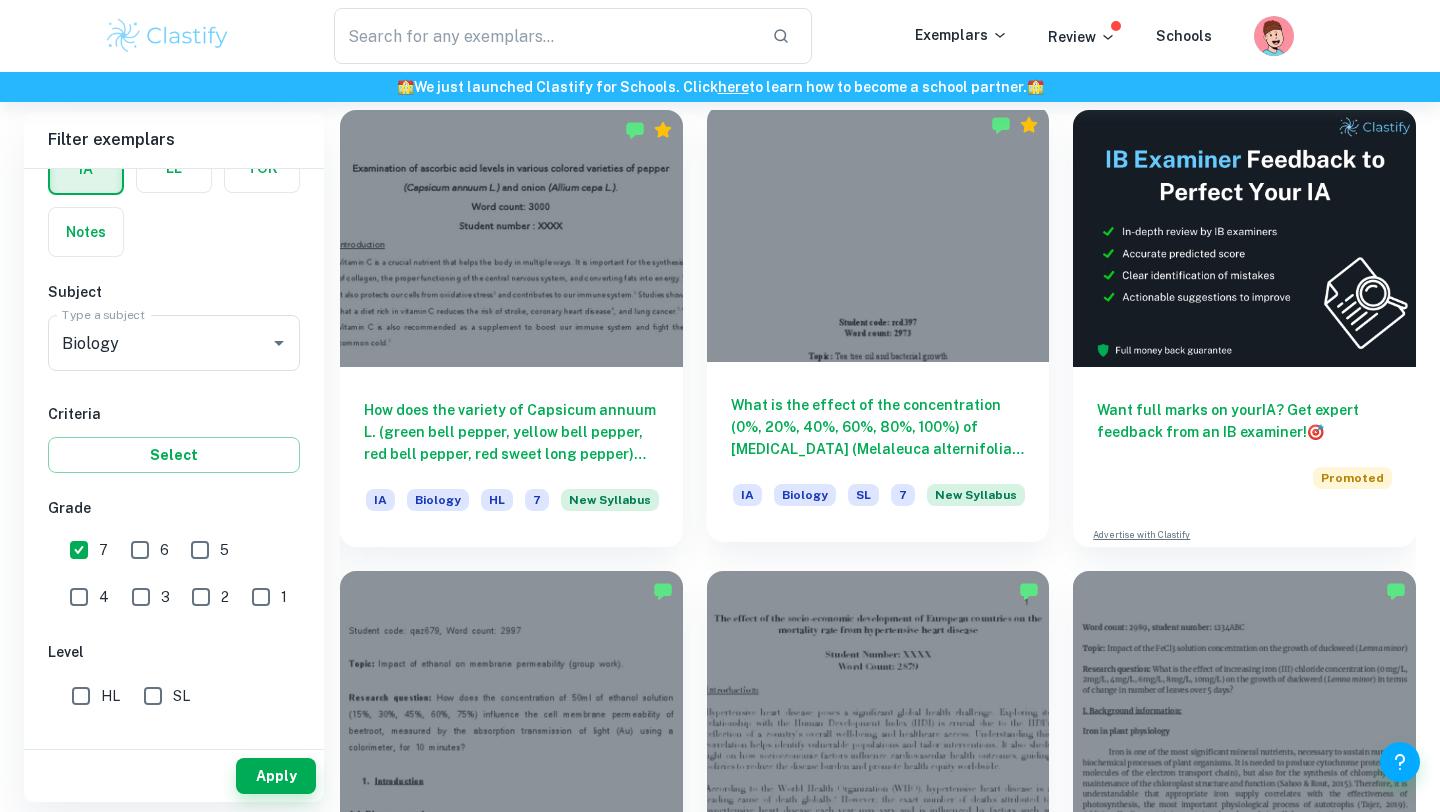 click on "What is the effect of the concentration (0%, 20%, 40%, 60%, 80%, 100%) of [MEDICAL_DATA] (Melaleuca alternifolia) oil on the growth of bacteria (non-pathogenic DH5- Alpha Escherichia coli) measured in the diameter of the inhibition zone around the paper disc?" at bounding box center (878, 427) 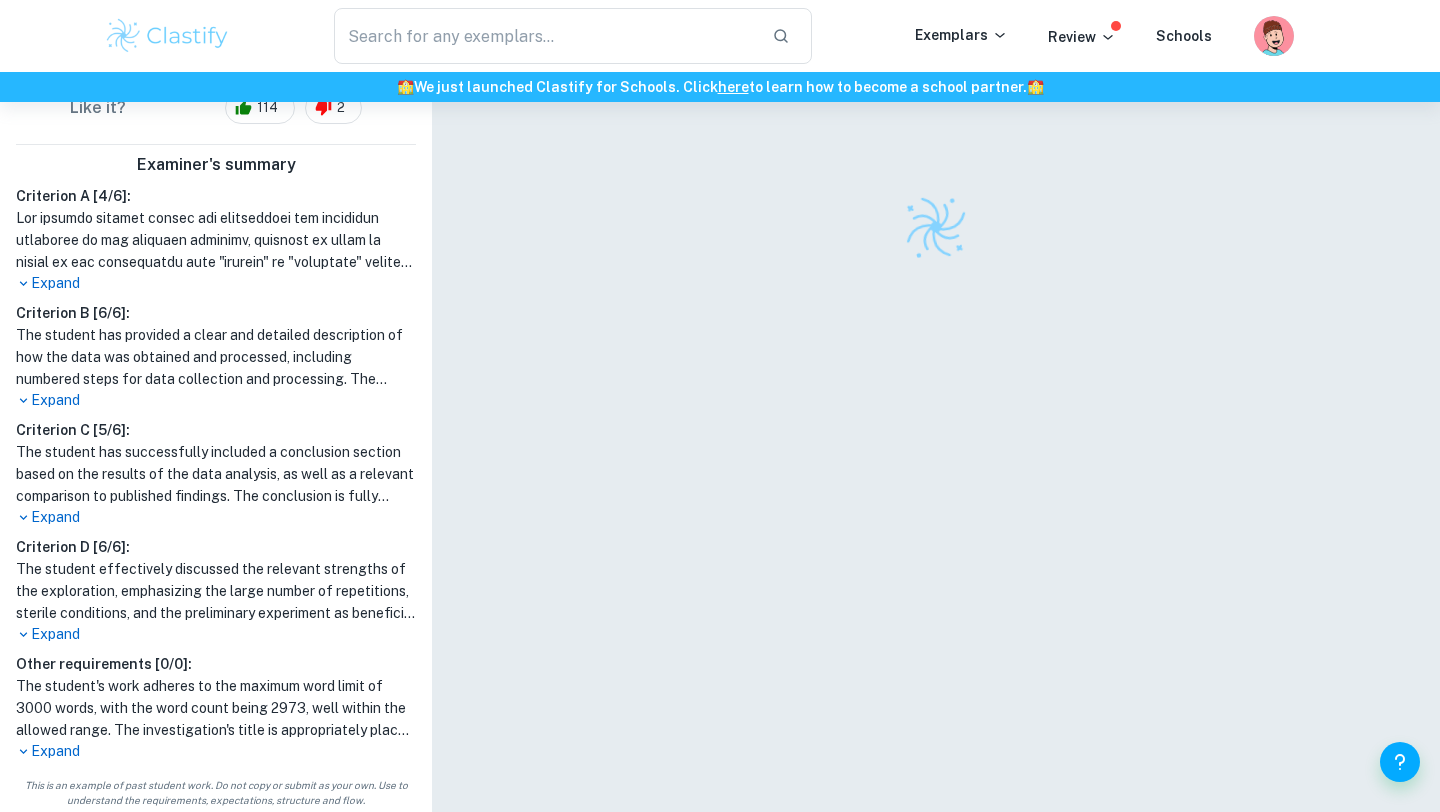 scroll, scrollTop: 640, scrollLeft: 0, axis: vertical 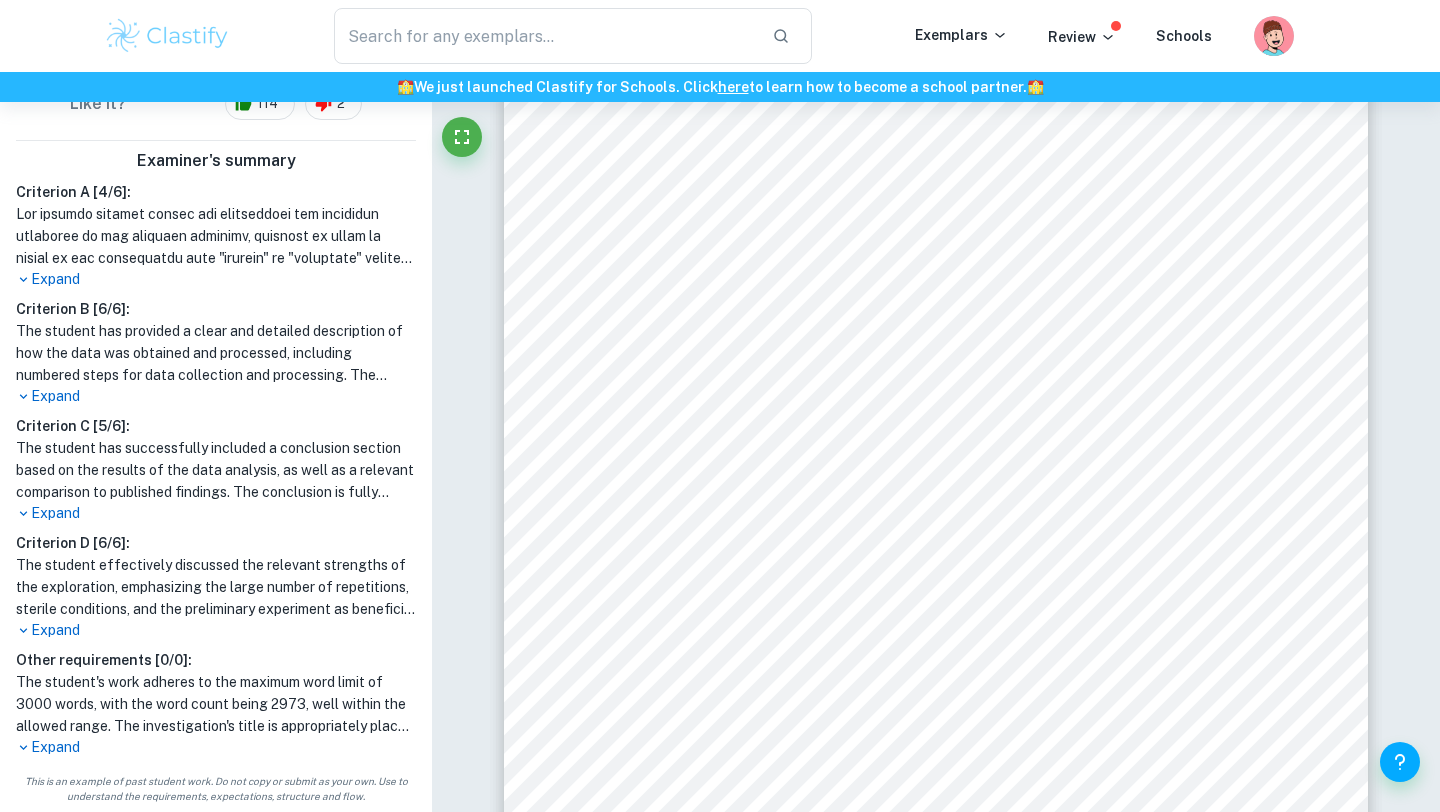click on "Expand" at bounding box center [216, 513] 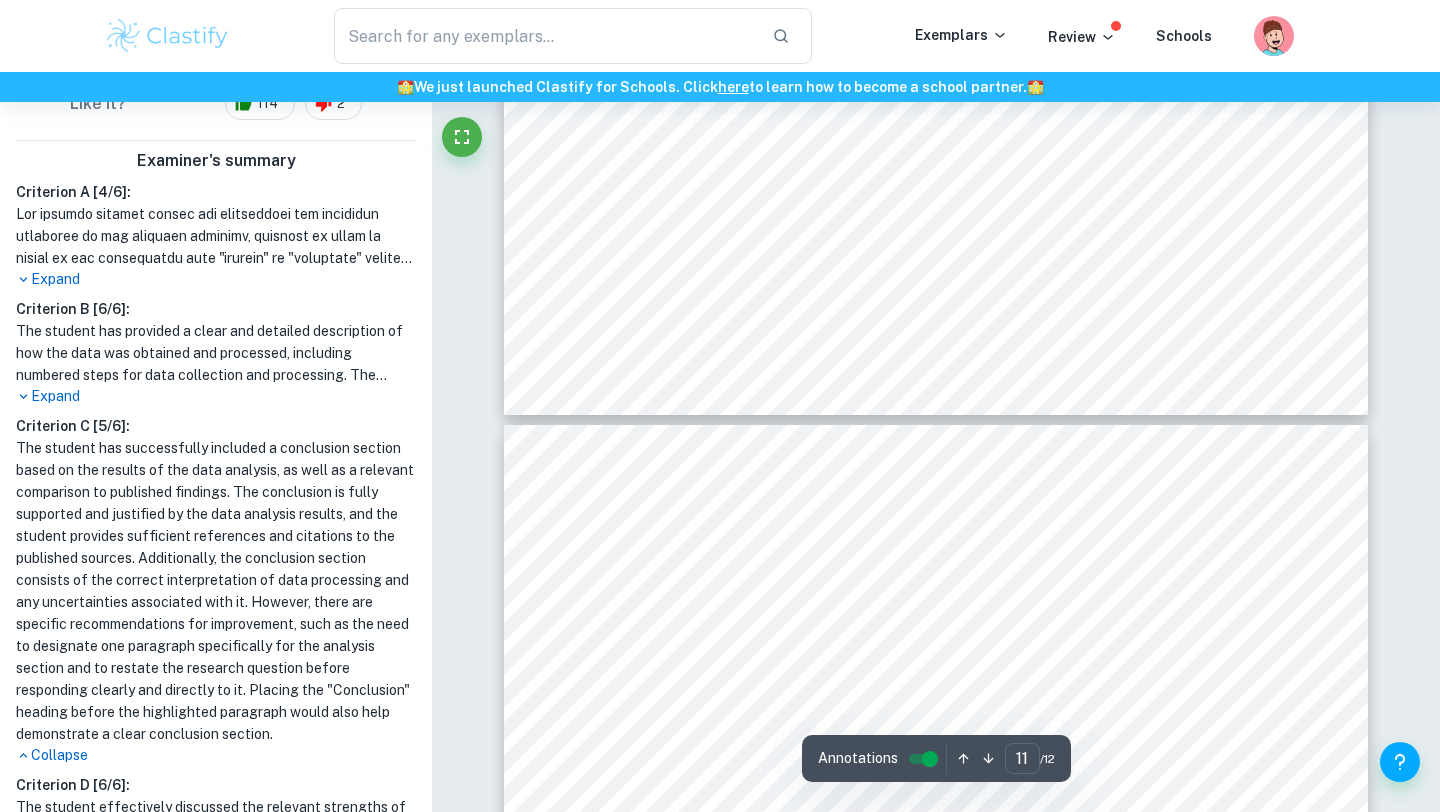 type on "12" 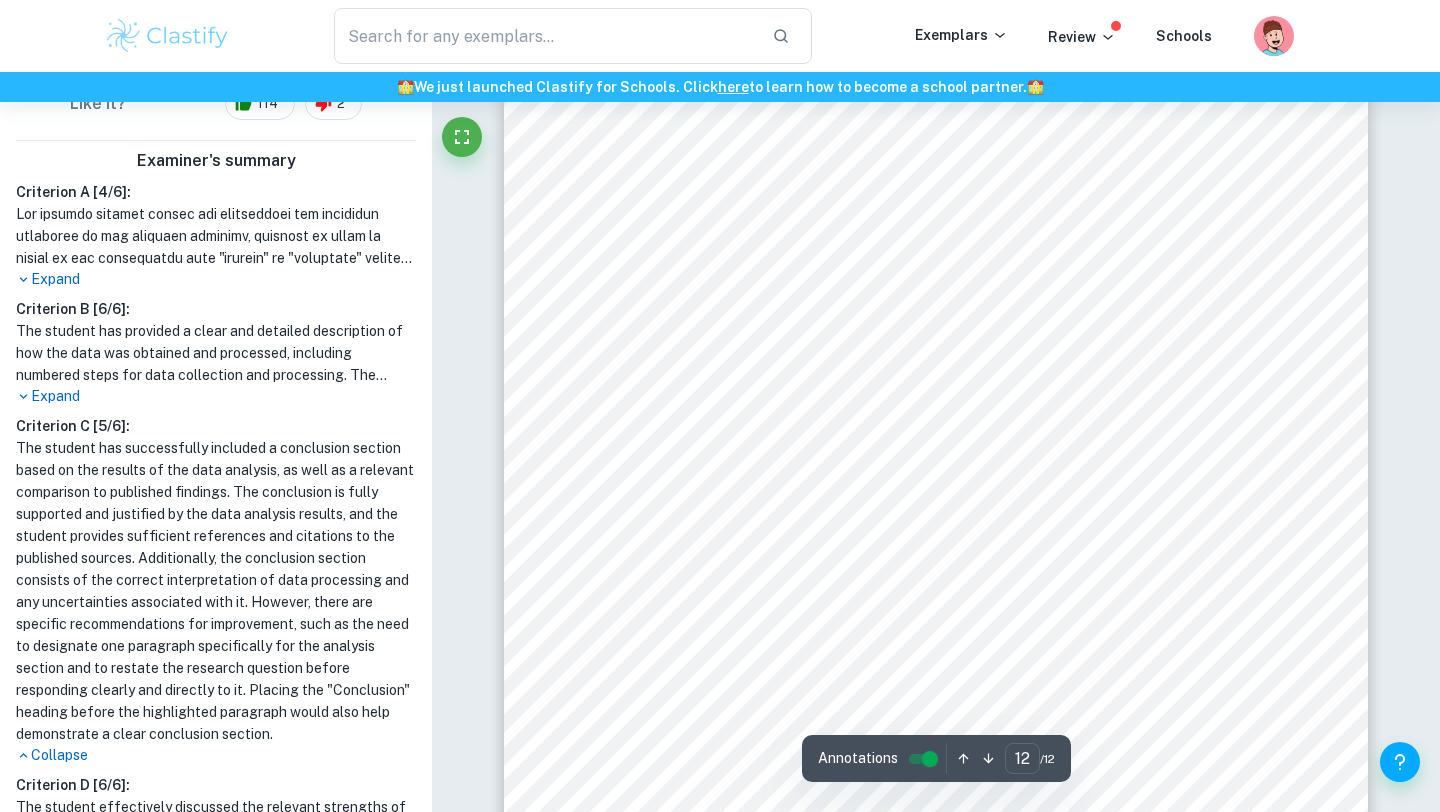 scroll, scrollTop: 14243, scrollLeft: 0, axis: vertical 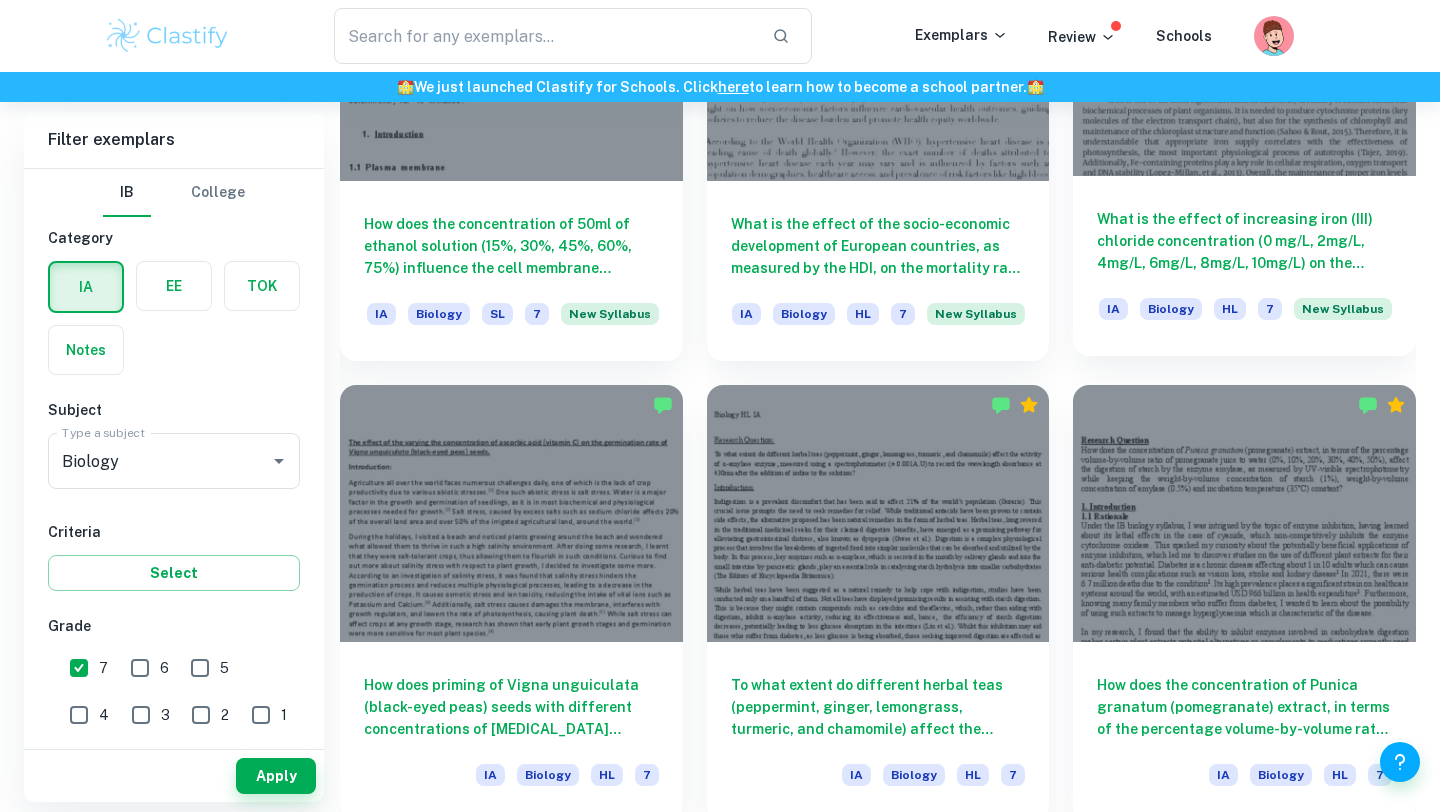 click at bounding box center [1244, 47] 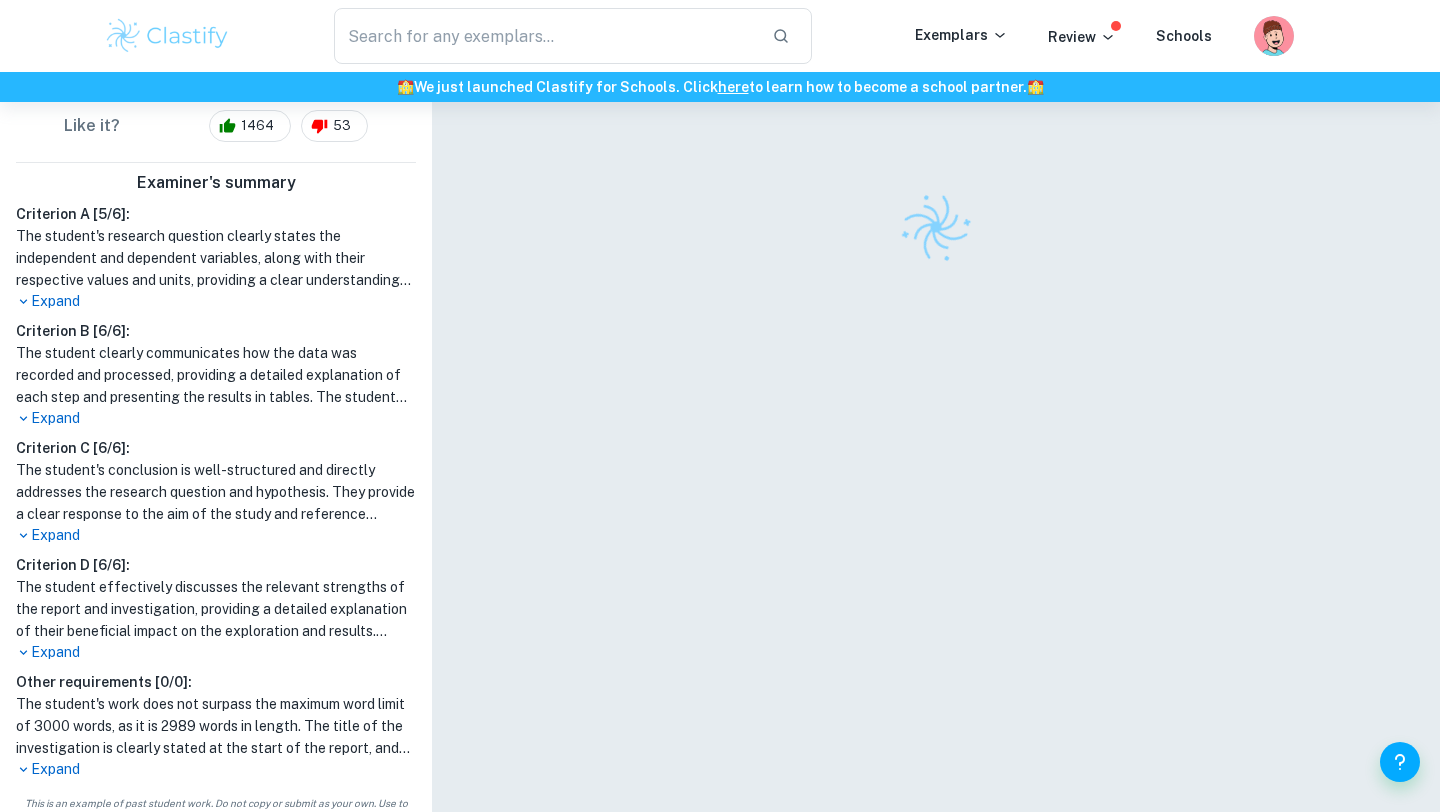 scroll, scrollTop: 610, scrollLeft: 0, axis: vertical 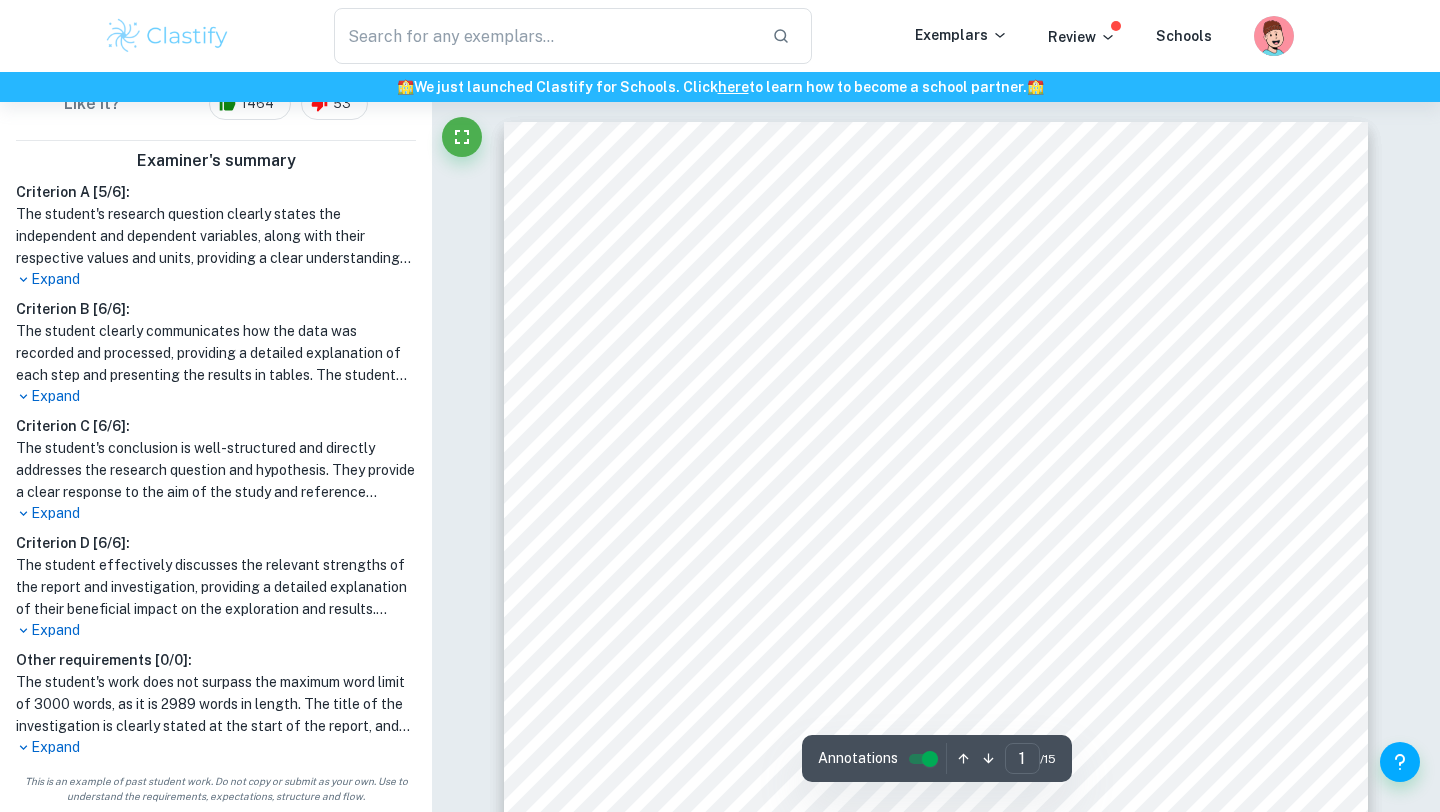 click on "Expand" at bounding box center (216, 513) 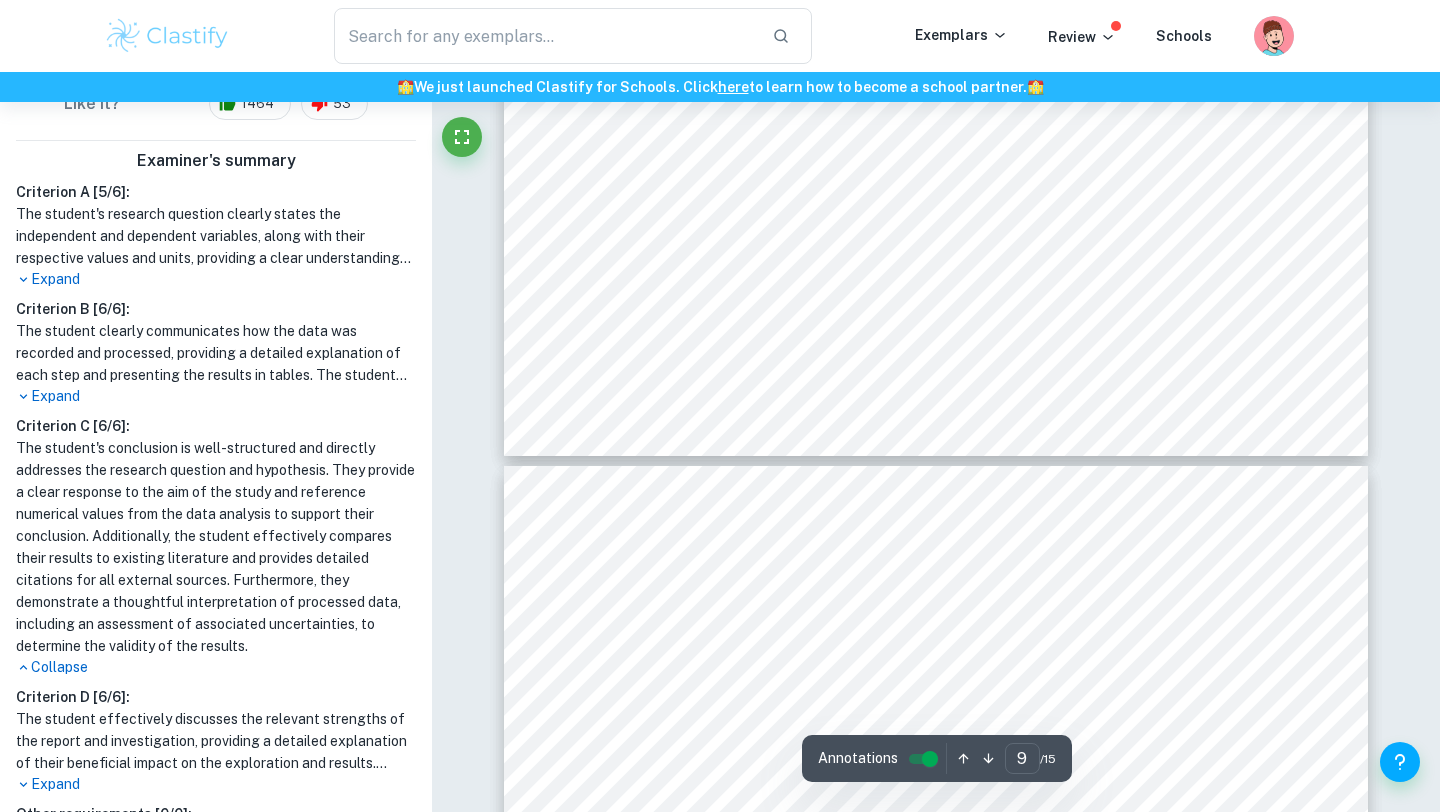 scroll, scrollTop: 10834, scrollLeft: 0, axis: vertical 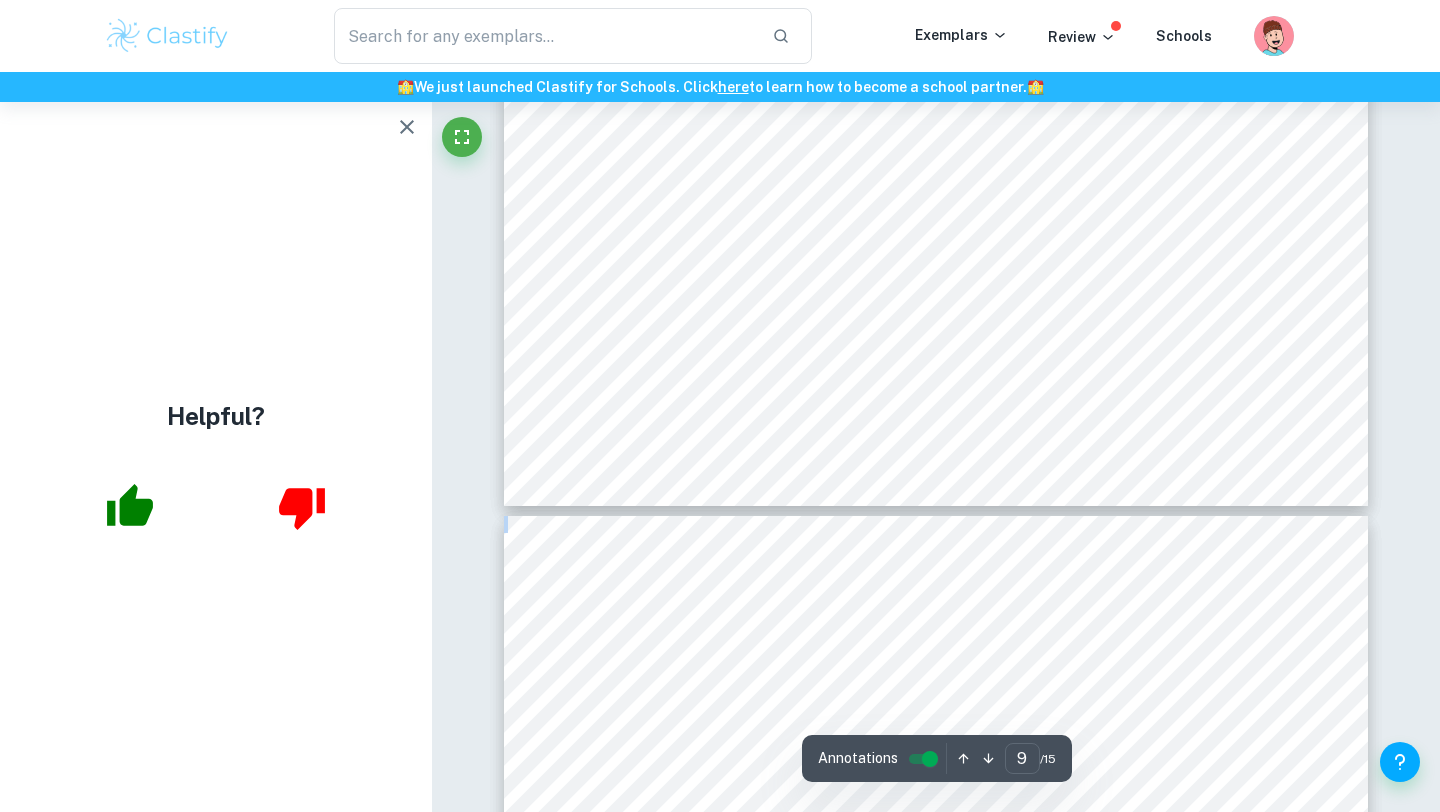 drag, startPoint x: 641, startPoint y: 187, endPoint x: 995, endPoint y: 536, distance: 497.10864 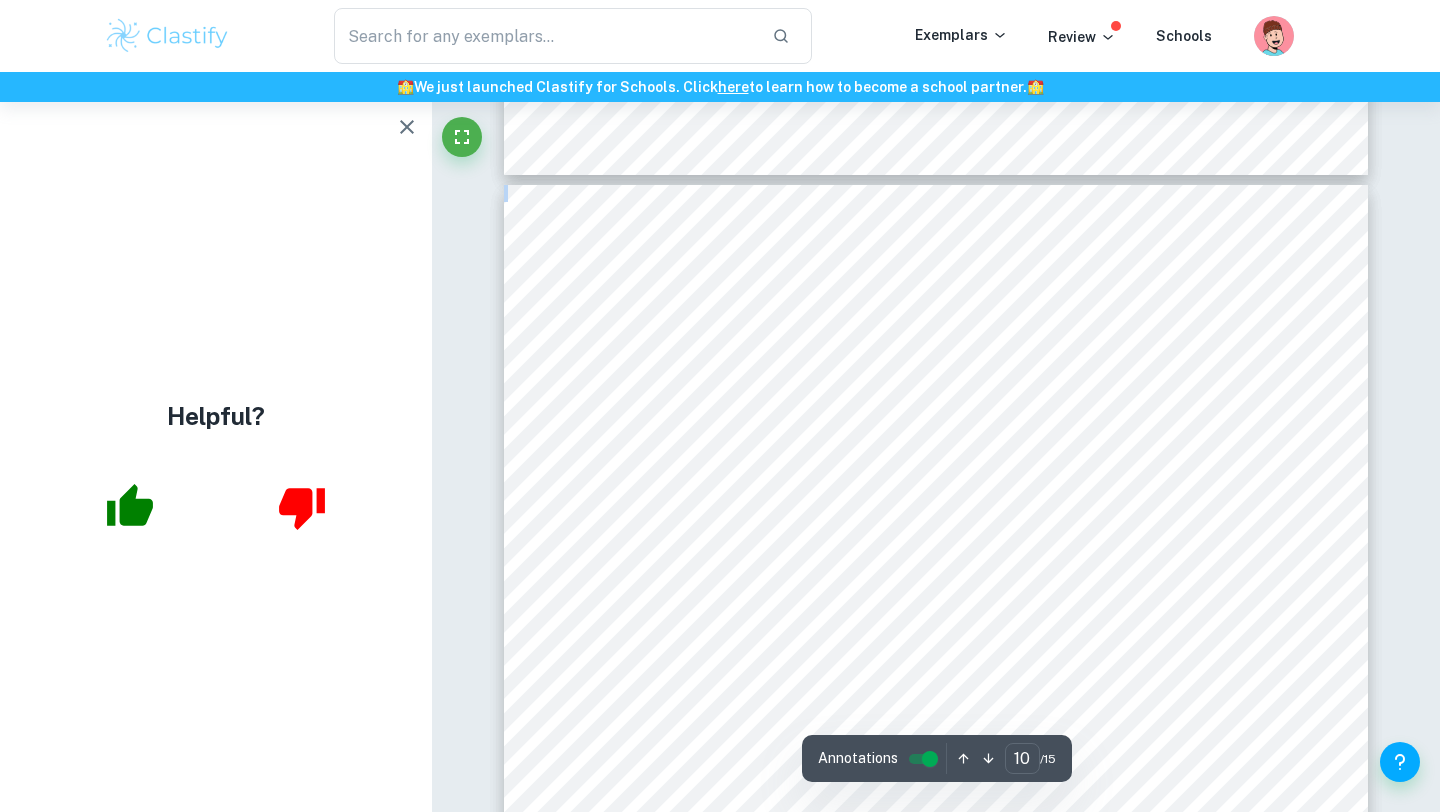 scroll, scrollTop: 11180, scrollLeft: 0, axis: vertical 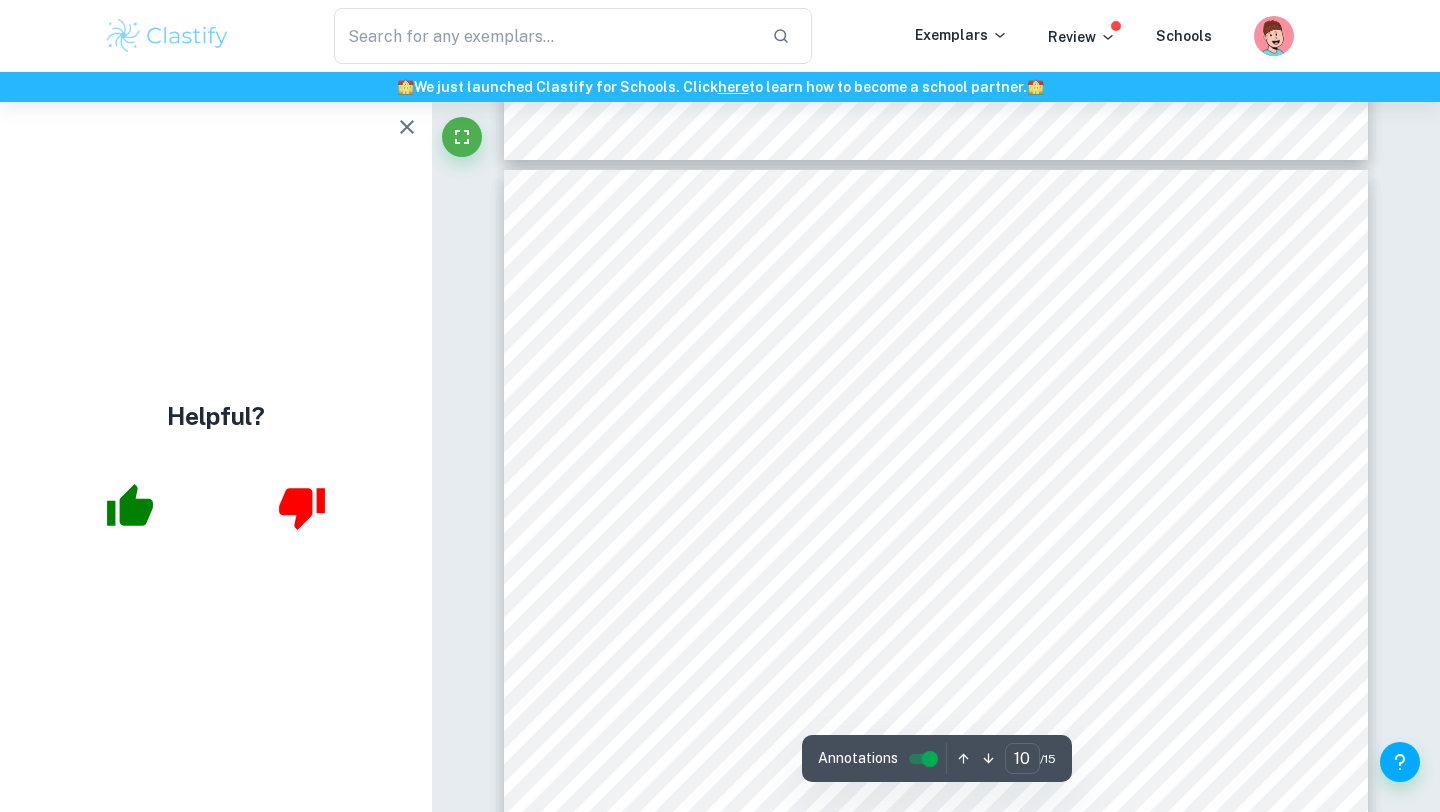 click on "10 between groups (9.61-24), were relatively low, increasing the reliability of the findings, partially the size of the difference in the number of leaves between groups. These findings imply that concentrations of Fe3+ ions below 0.4 mg/L limit the growth of duckweed, as well as concentrations above 0.6 mg/L. Additionally, referring to the ANOVA test results, it can be concluded that the concentration of FeCl3 affects the growth as the differences in mean number of leaves in duckweed at different concentrations are statistically significant (p=2.188x10x-8). Hence the result of the ANOVA test suggests that different concentrations of ferrous chloride affect the rate of growth distinctively. These results are aligned with the literature findings on aquatic plant growth. In an article by [PERSON_NAME] and colleagues ([PERSON_NAME] et al., 2012) it was confirmed that concentrations of iron in water above 10 mg/L diminished growth of Lemna minor by up to 20%, which was also the V. Evaluation Strengths of the investigation Strength" at bounding box center (936, 781) 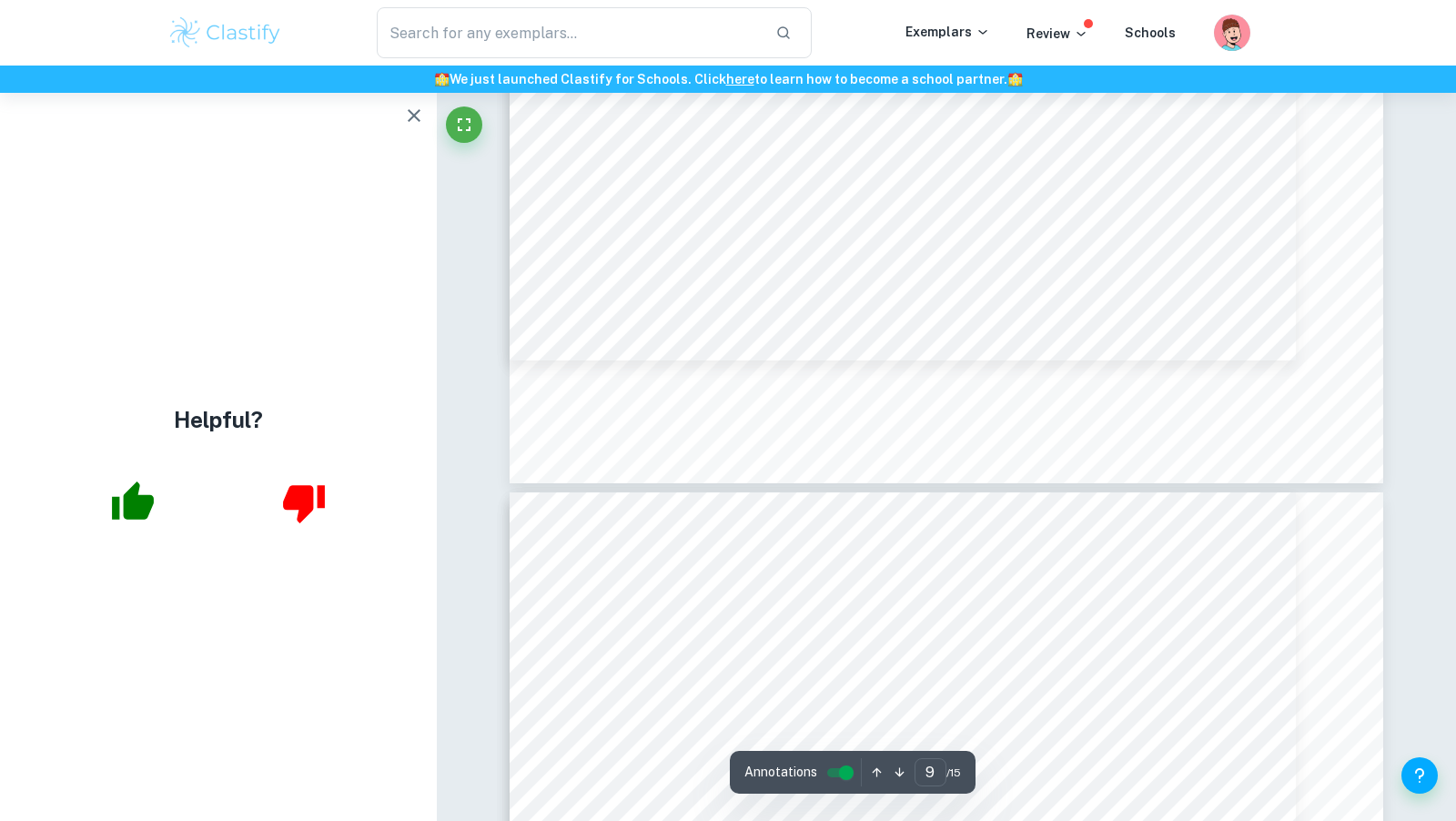 scroll, scrollTop: 10942, scrollLeft: 0, axis: vertical 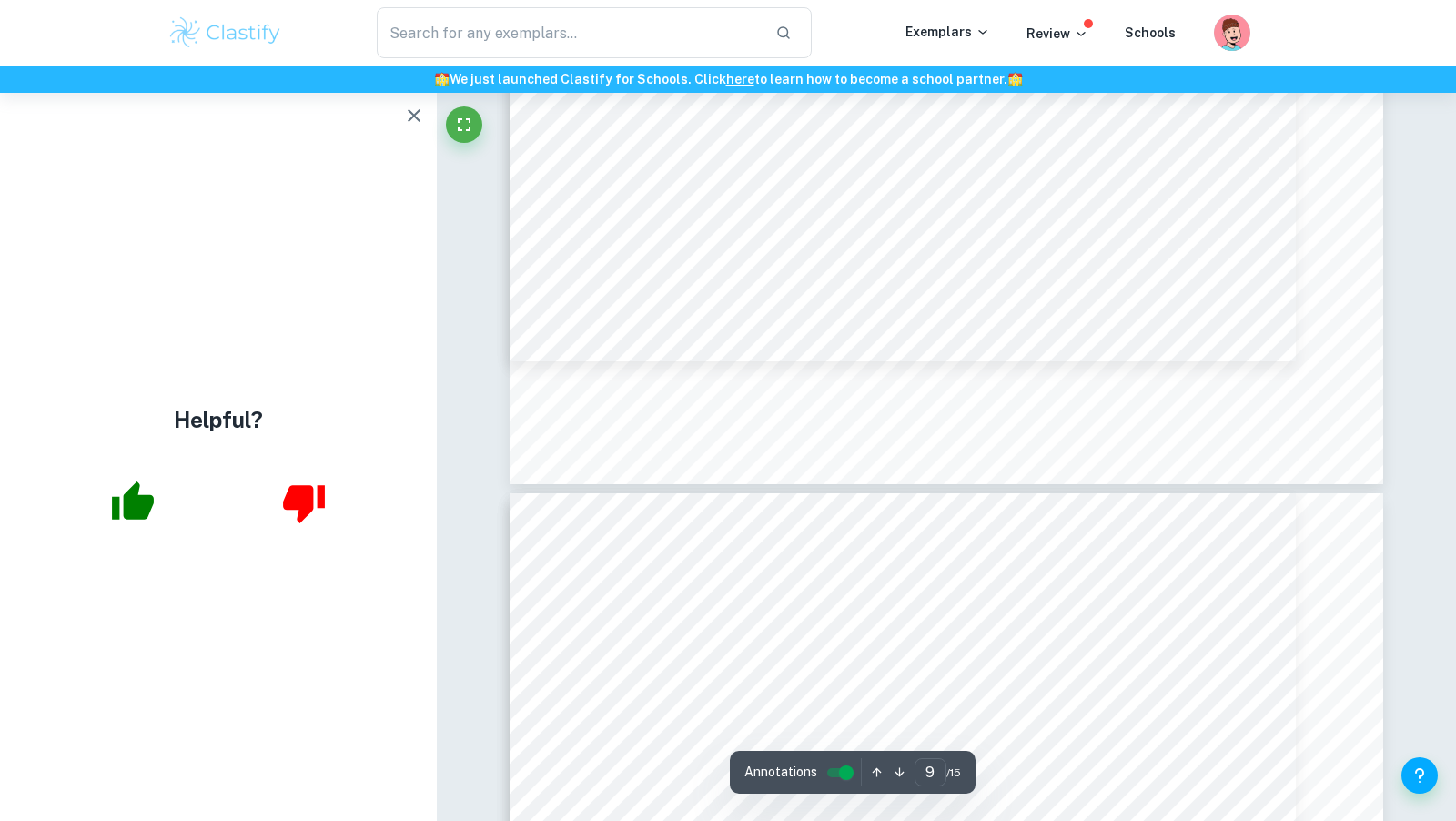 click on "Correct Other :   The student provides a word count at the beginning of the document Comment:  The student provides the calculated wordcount at the beginning of the first page in a clear manner Correct Other :   The IB candidate code or IB candidate code for all group members (if applicable) is provided at the beginning of the document Comment:  The student provides their IB candidate code at the beginning of the first page in a clear manner Correct Other :   The title of the investigation is stated at the start of the report Comment:  The student states the title ("Topic") at the top of the first page of the document Correct Criterion A :   The student clearly states the independent and dependent variables in the research question or two correlated variables (if applicable) Comment: Correct Criterion A :   The student describes in the posed research question the method of analysis conducted Comment: Correct Criterion A :   Comment: Correct Criterion C :   Comment: Correct Criterion C :   Comment: Correct :" at bounding box center [946, -1441] 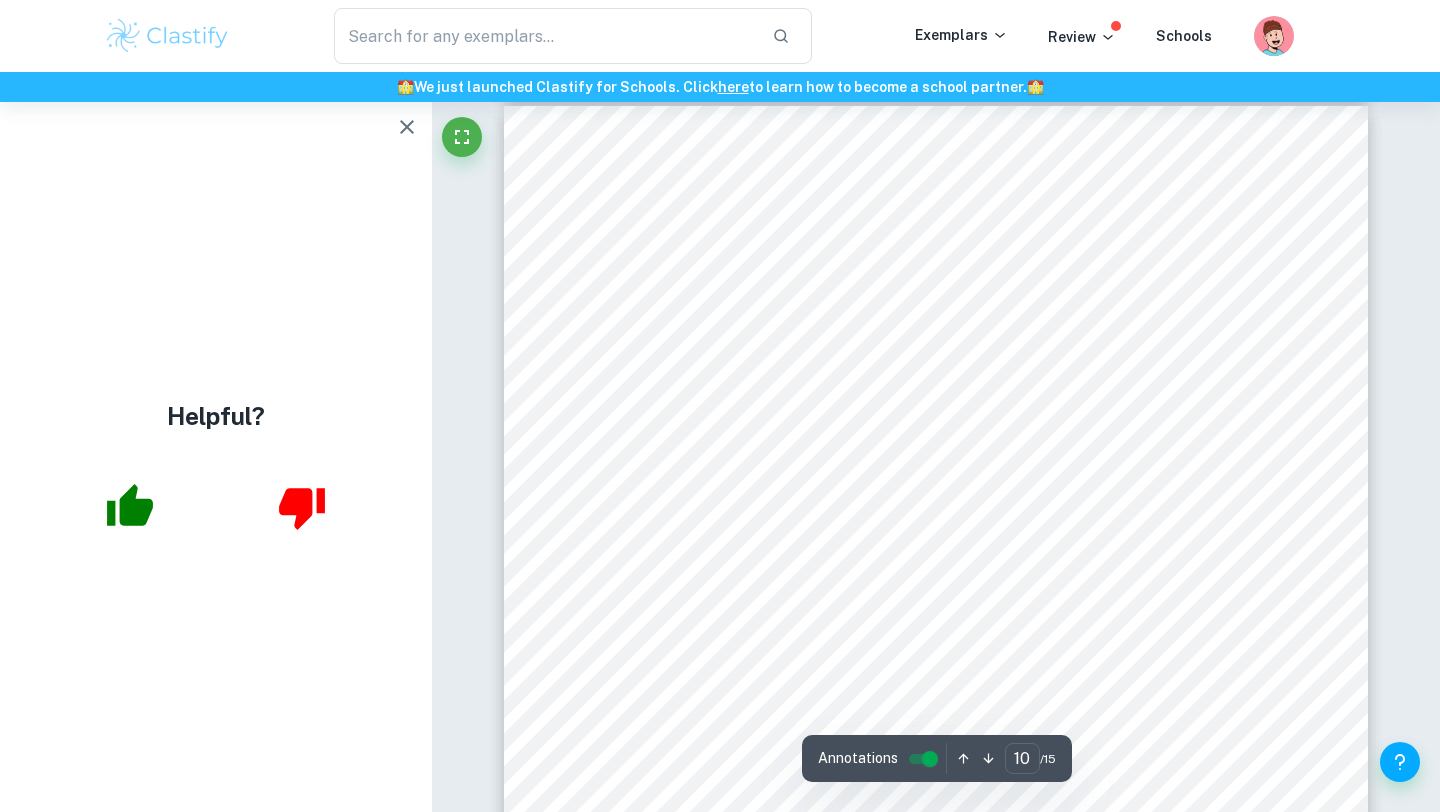 scroll, scrollTop: 11235, scrollLeft: 0, axis: vertical 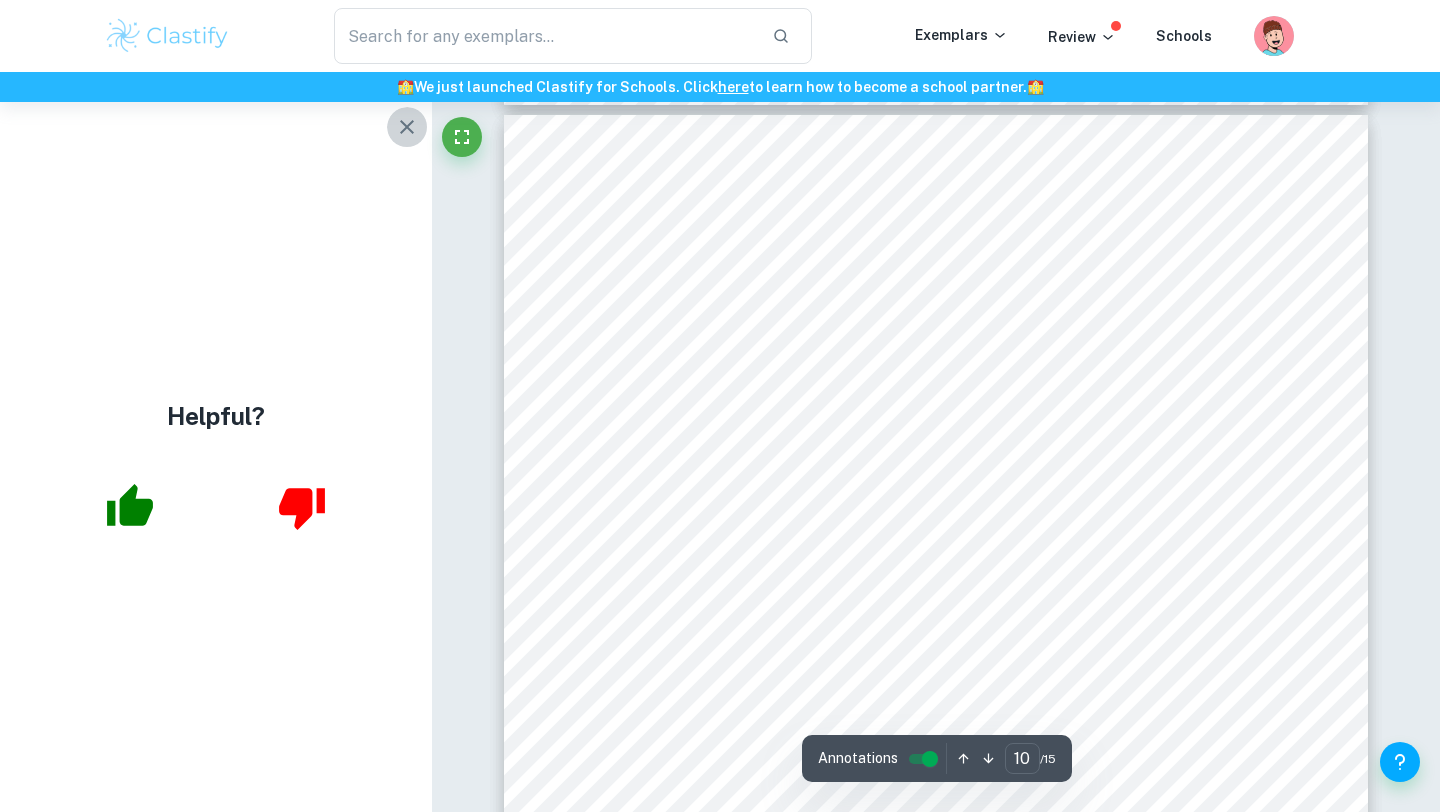 click 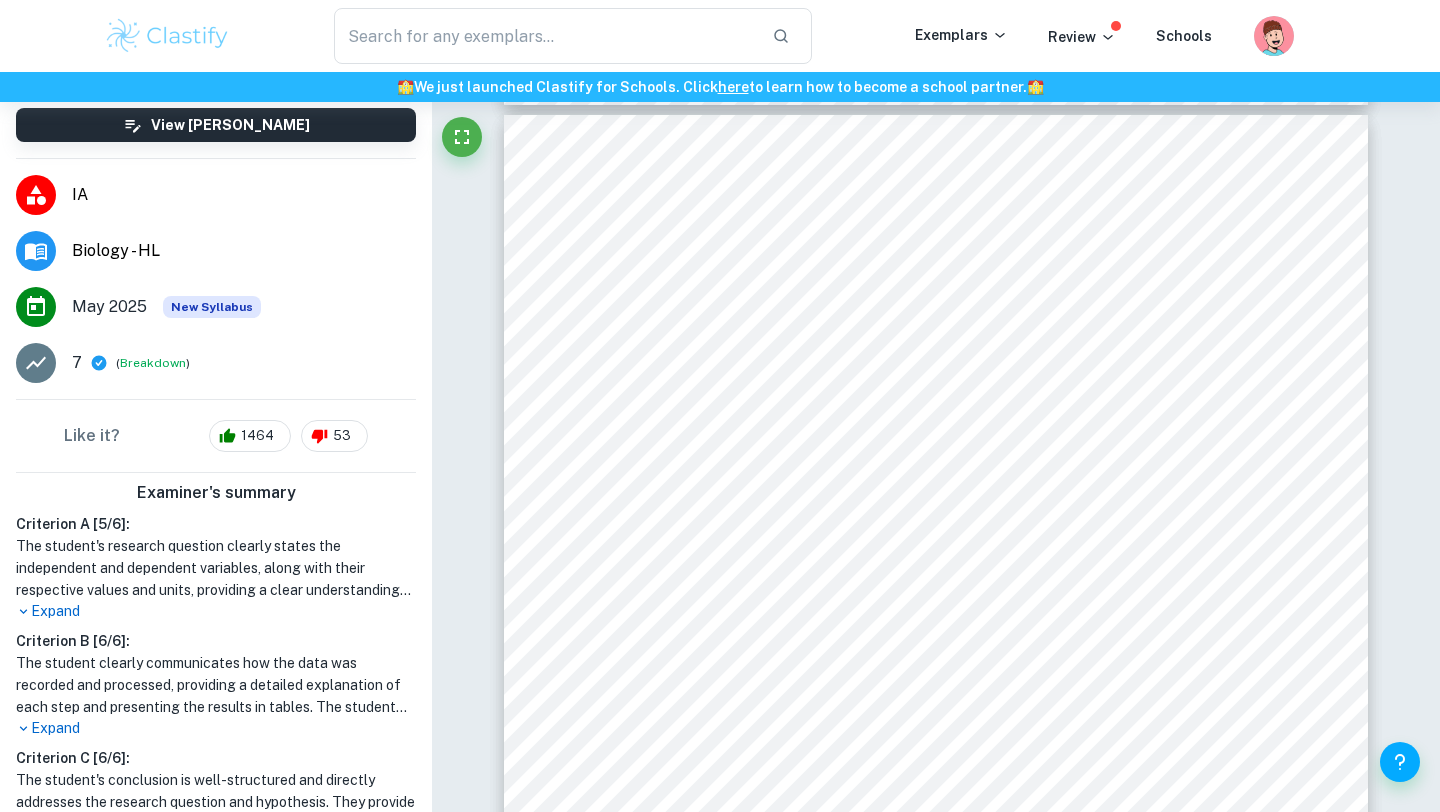scroll, scrollTop: 610, scrollLeft: 0, axis: vertical 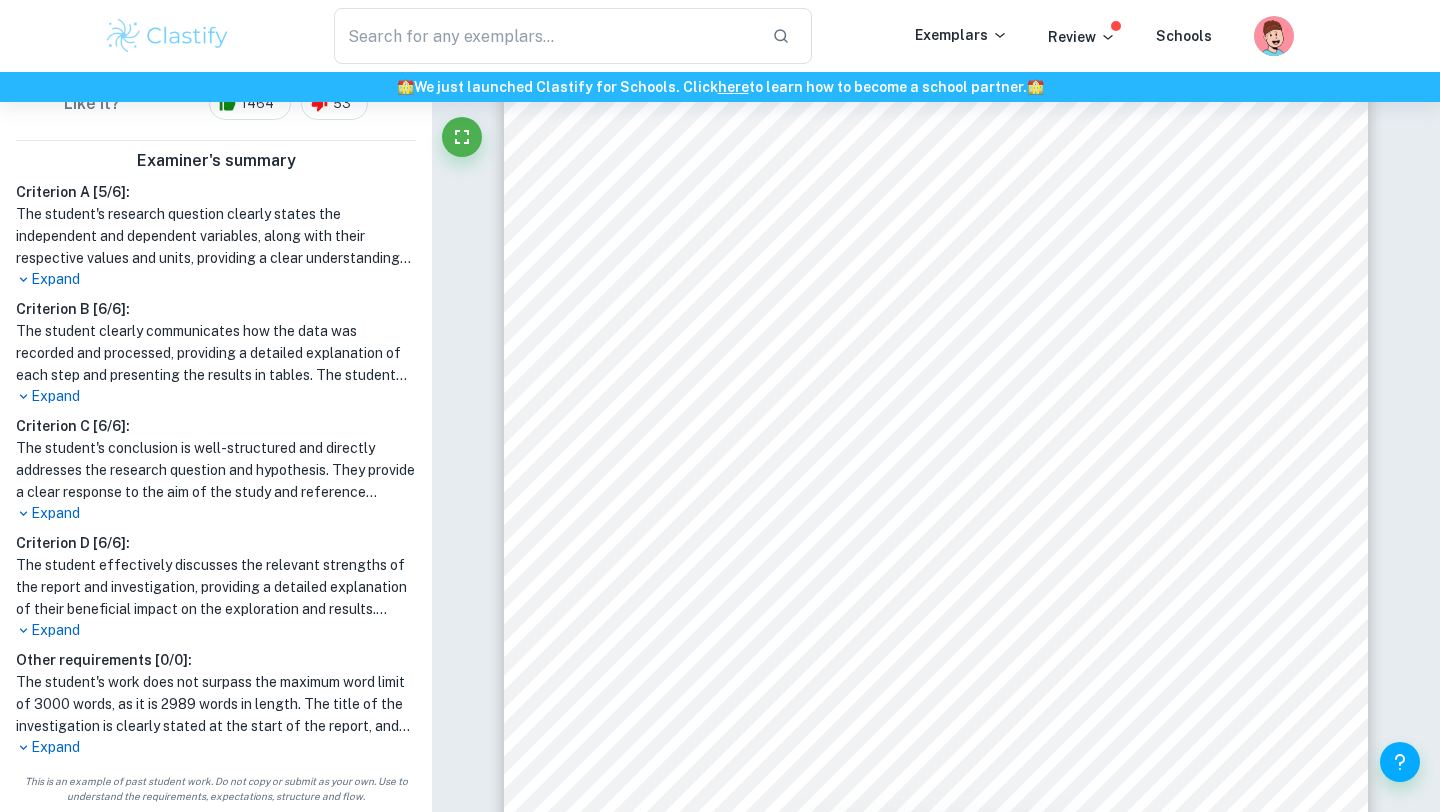 click on "Expand" at bounding box center (216, 513) 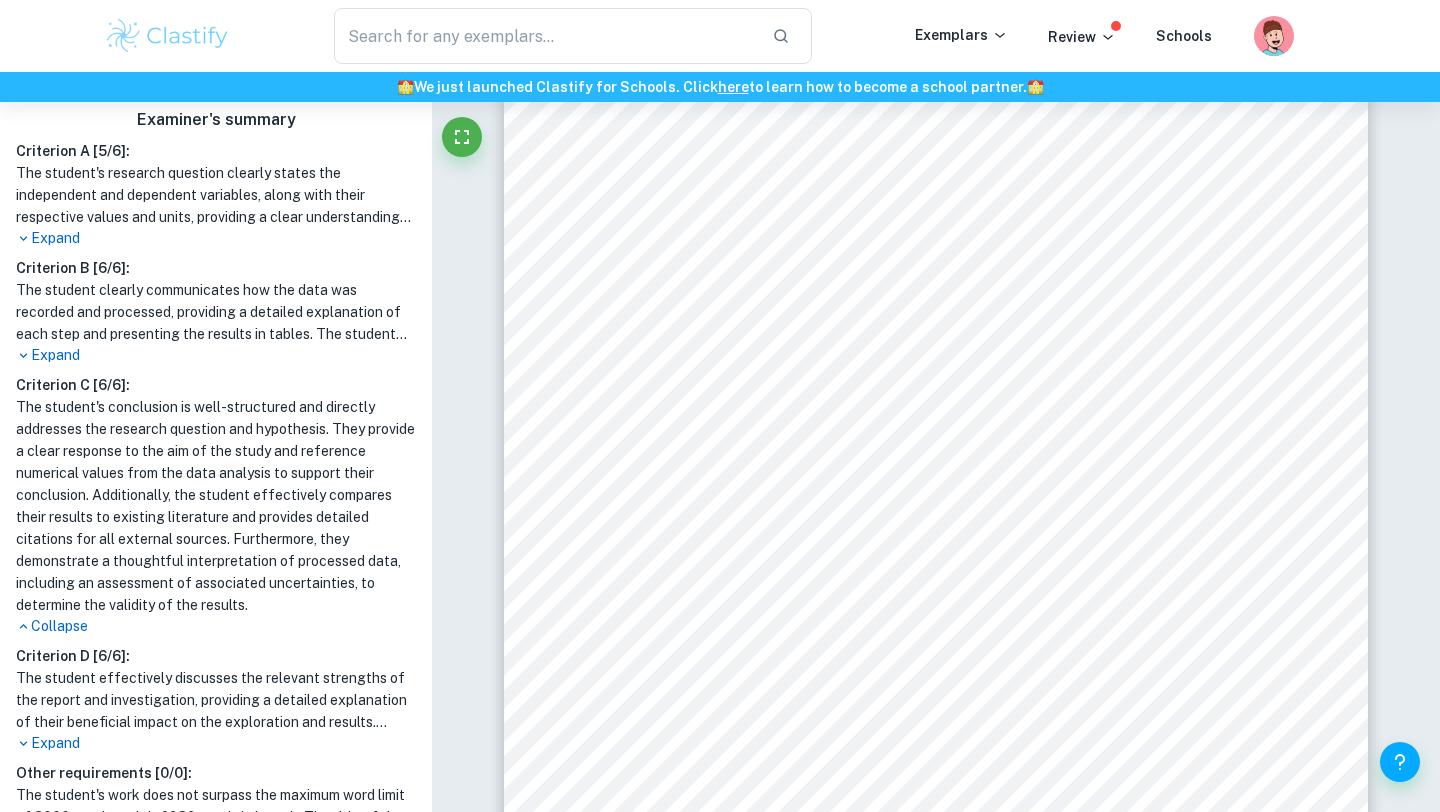 scroll, scrollTop: 653, scrollLeft: 0, axis: vertical 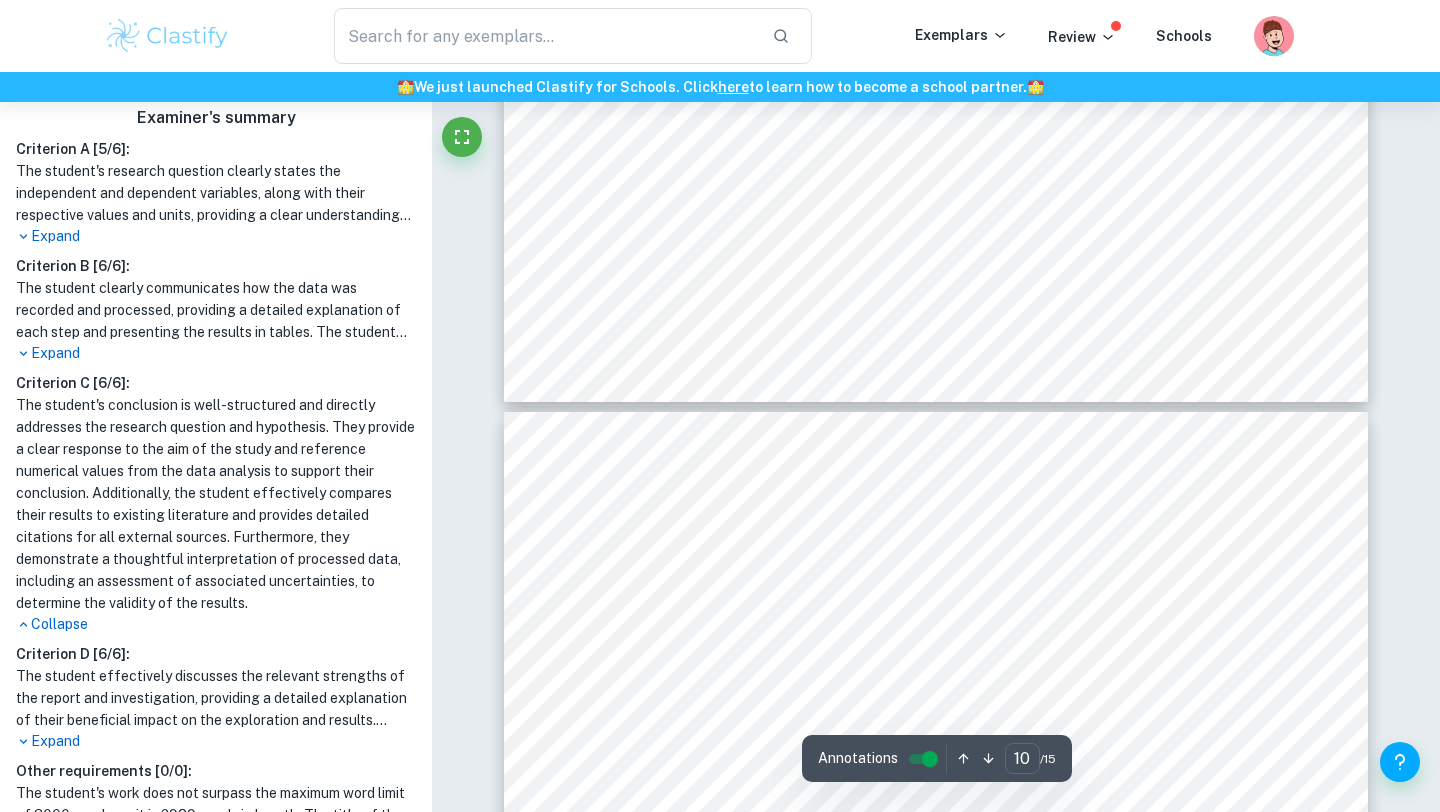 type on "9" 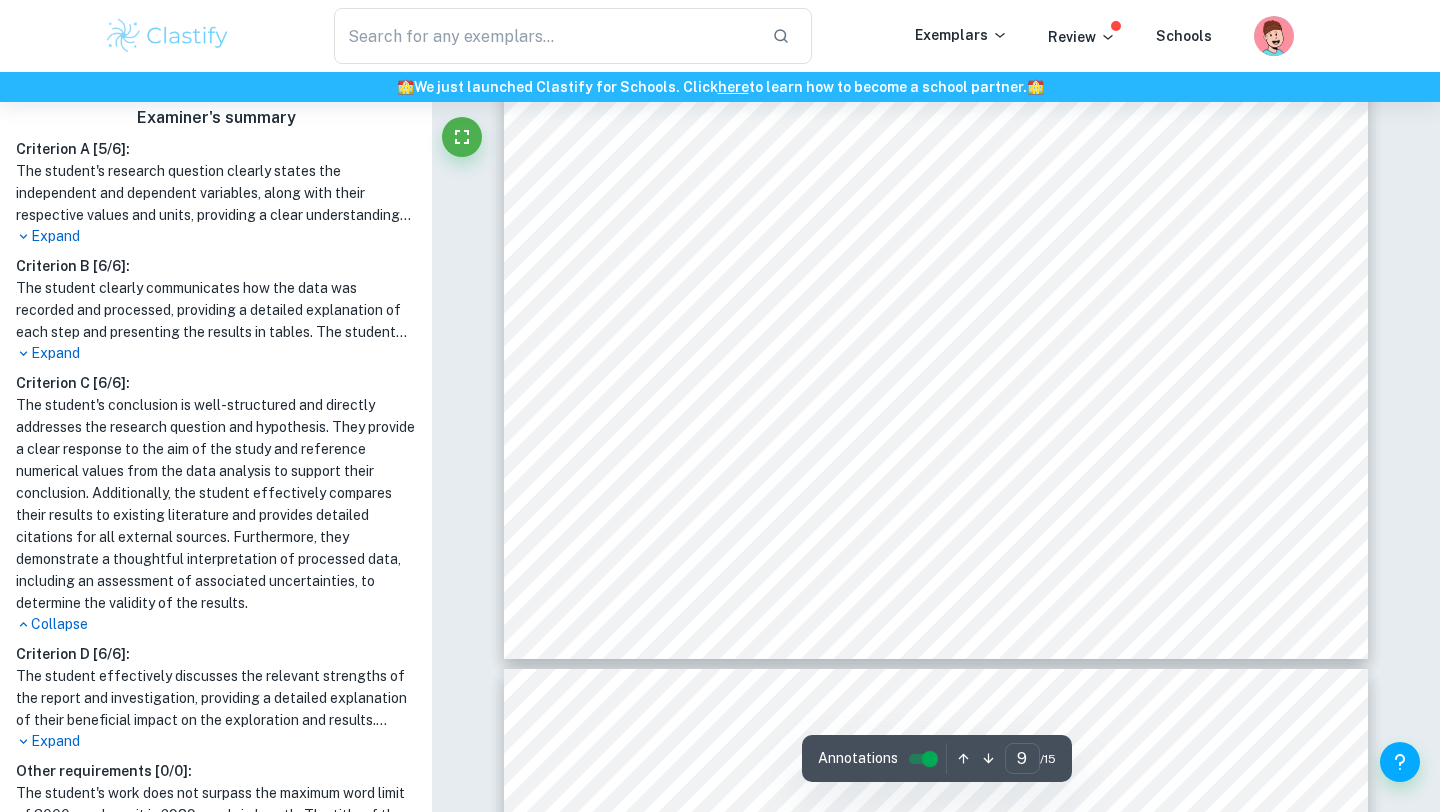 scroll, scrollTop: 10682, scrollLeft: 0, axis: vertical 